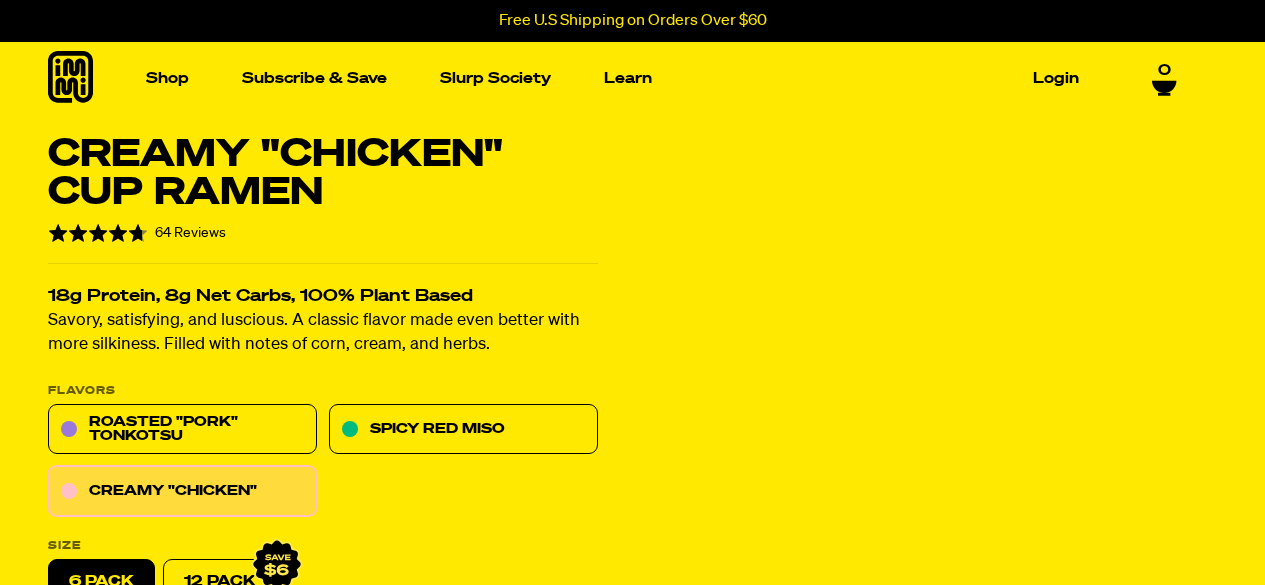 scroll, scrollTop: 0, scrollLeft: 0, axis: both 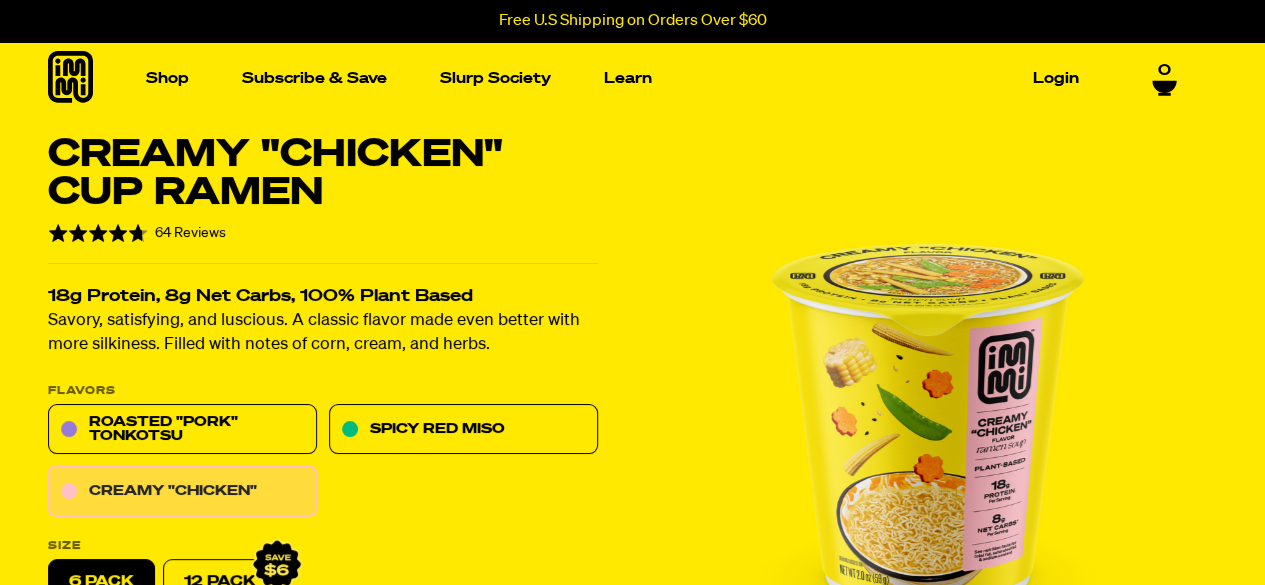 click on "Creamy "Chicken"" at bounding box center [182, 492] 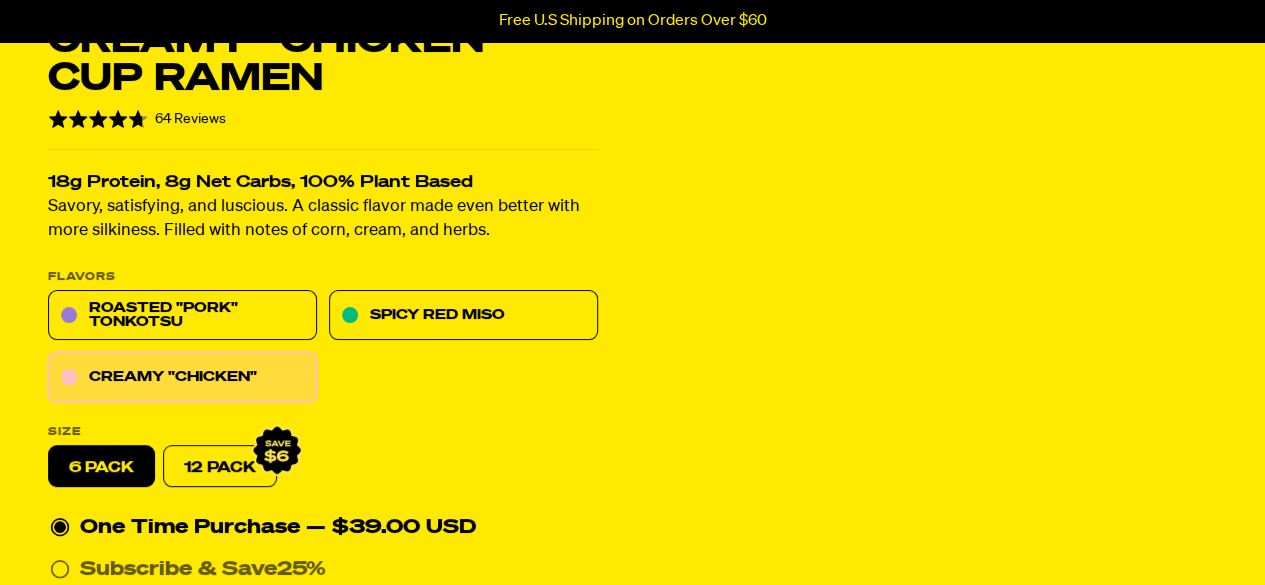 scroll, scrollTop: 2, scrollLeft: 0, axis: vertical 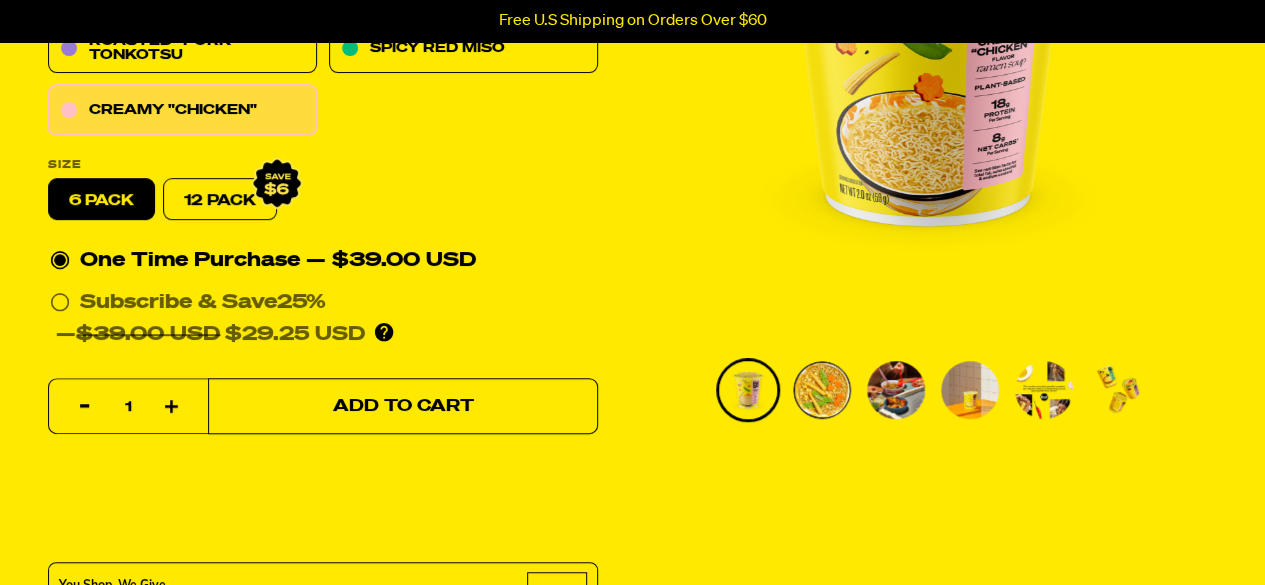 click on "Add to Cart" at bounding box center [403, 406] 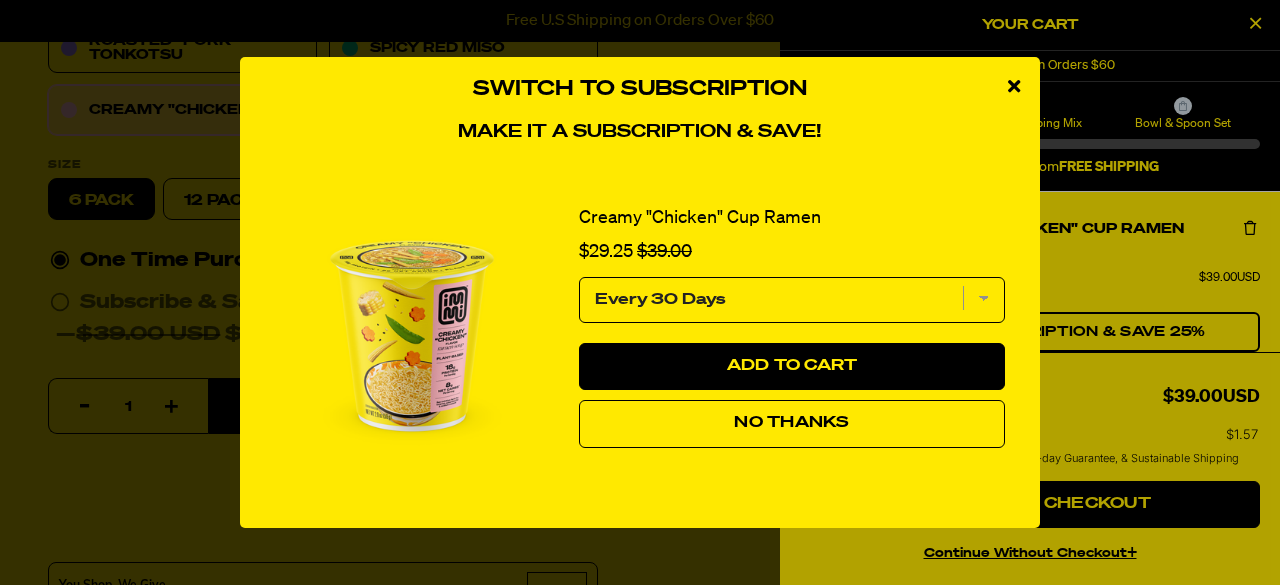 click on "No Thanks" at bounding box center [792, 424] 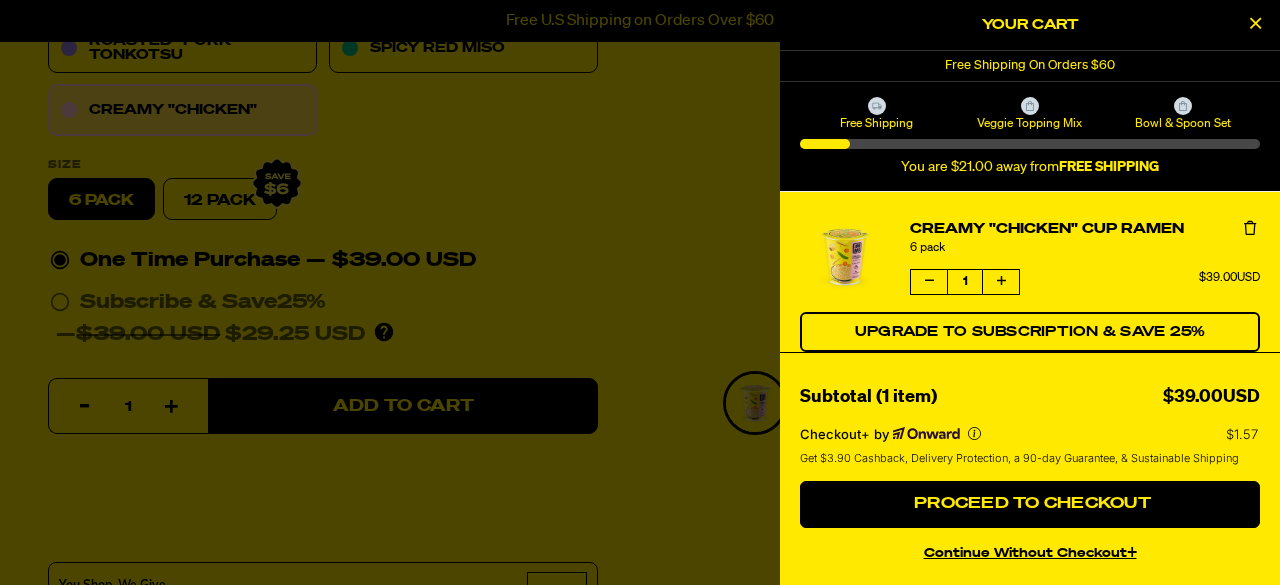 click on "Veggie Topping Mix" at bounding box center (1029, 114) 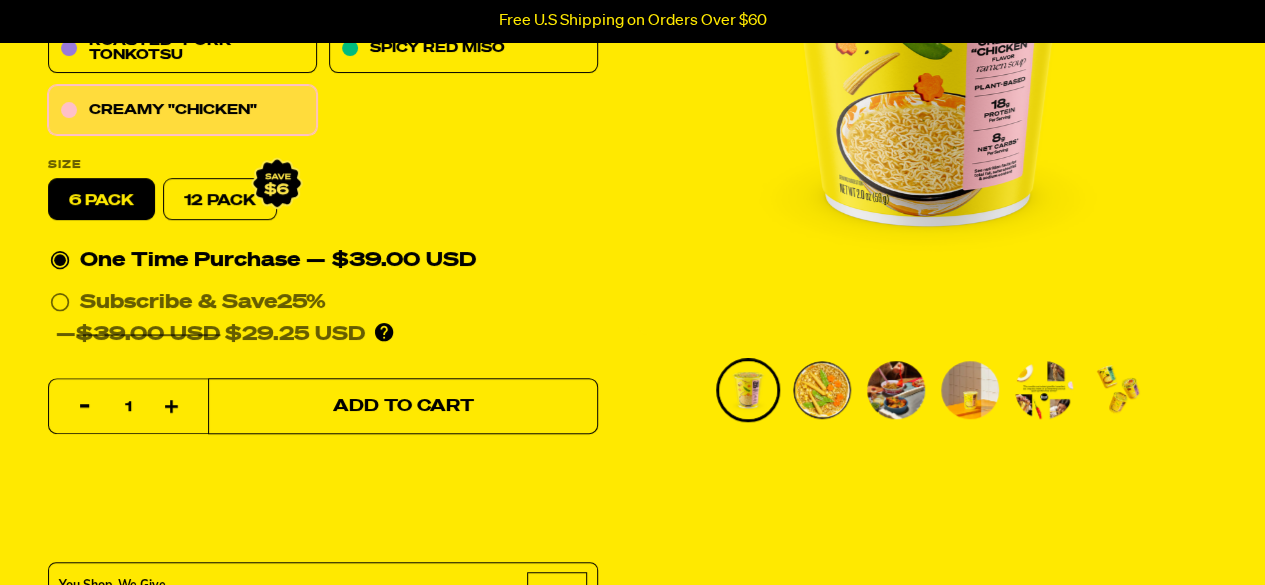 scroll, scrollTop: 0, scrollLeft: 0, axis: both 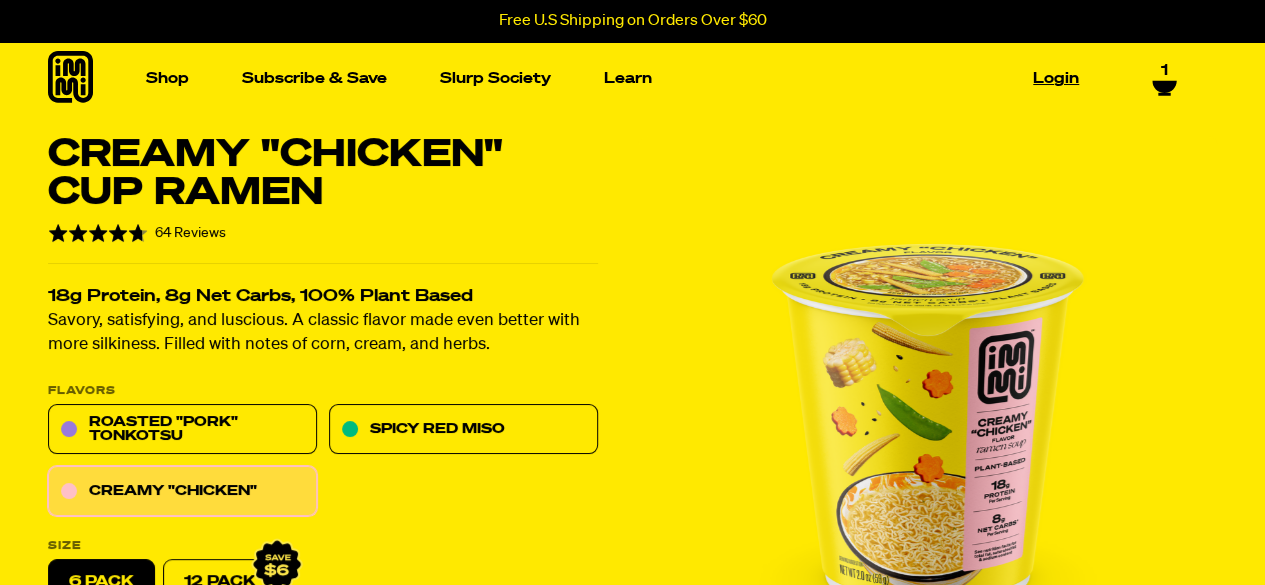 click on "Login" at bounding box center (1056, 78) 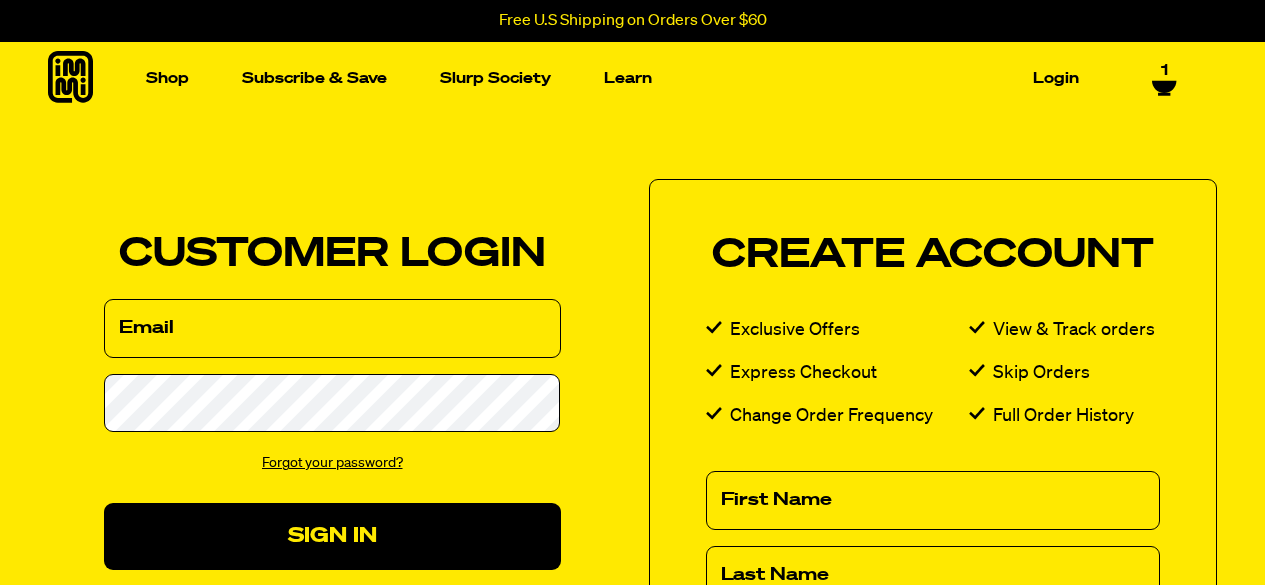 scroll, scrollTop: 0, scrollLeft: 0, axis: both 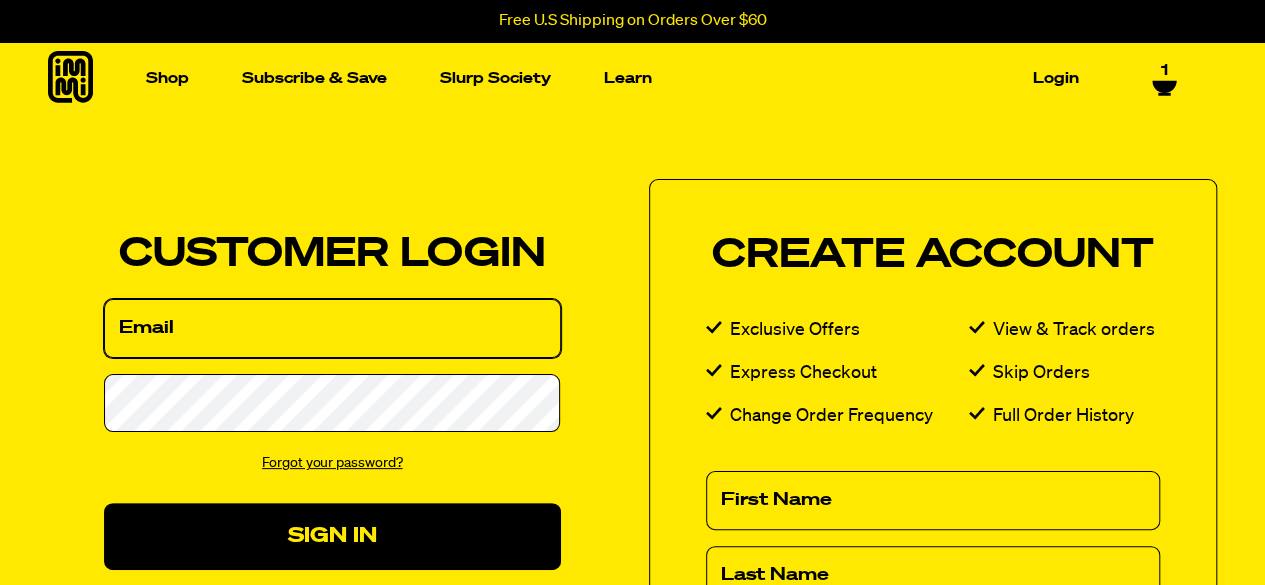 click on "Email" at bounding box center (332, 328) 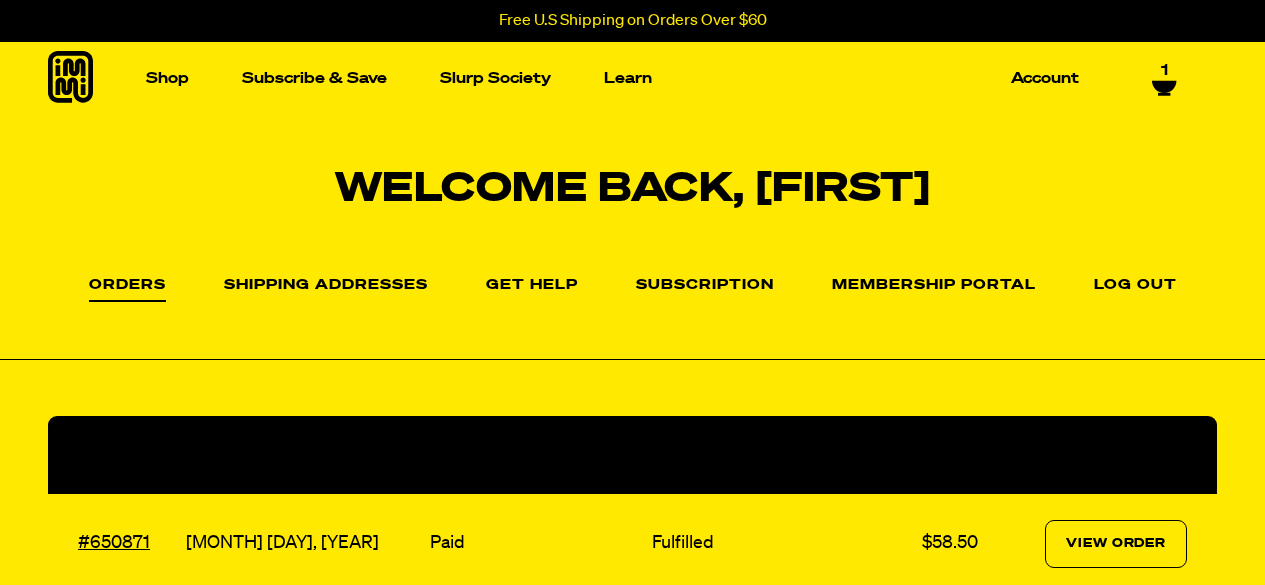 scroll, scrollTop: 0, scrollLeft: 0, axis: both 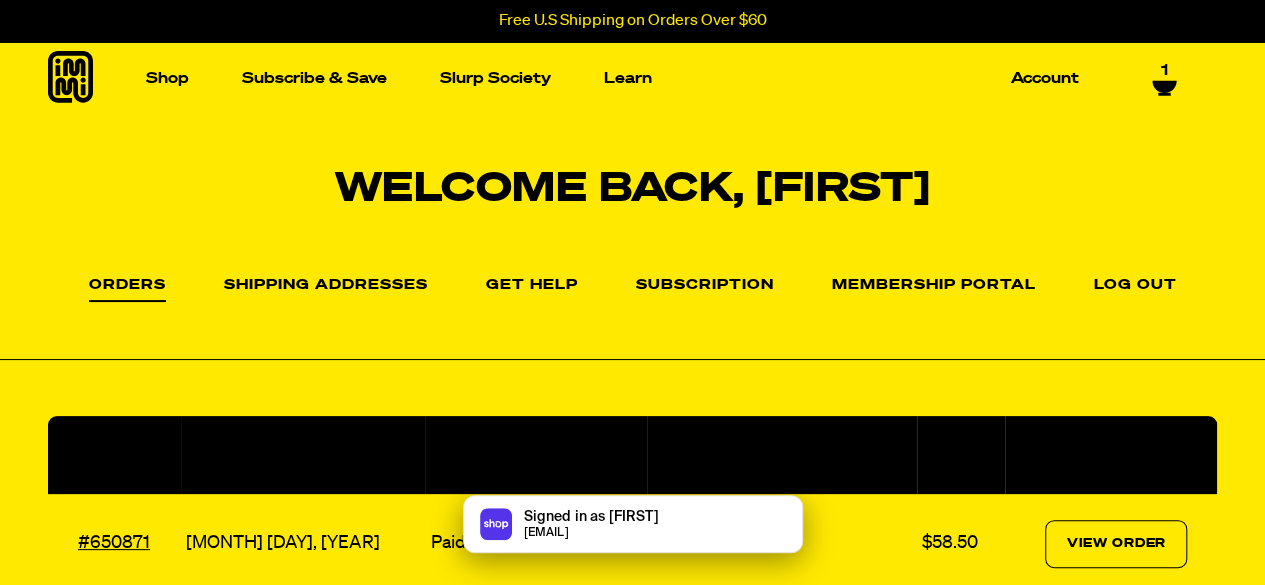 click on "Orders" at bounding box center (127, 290) 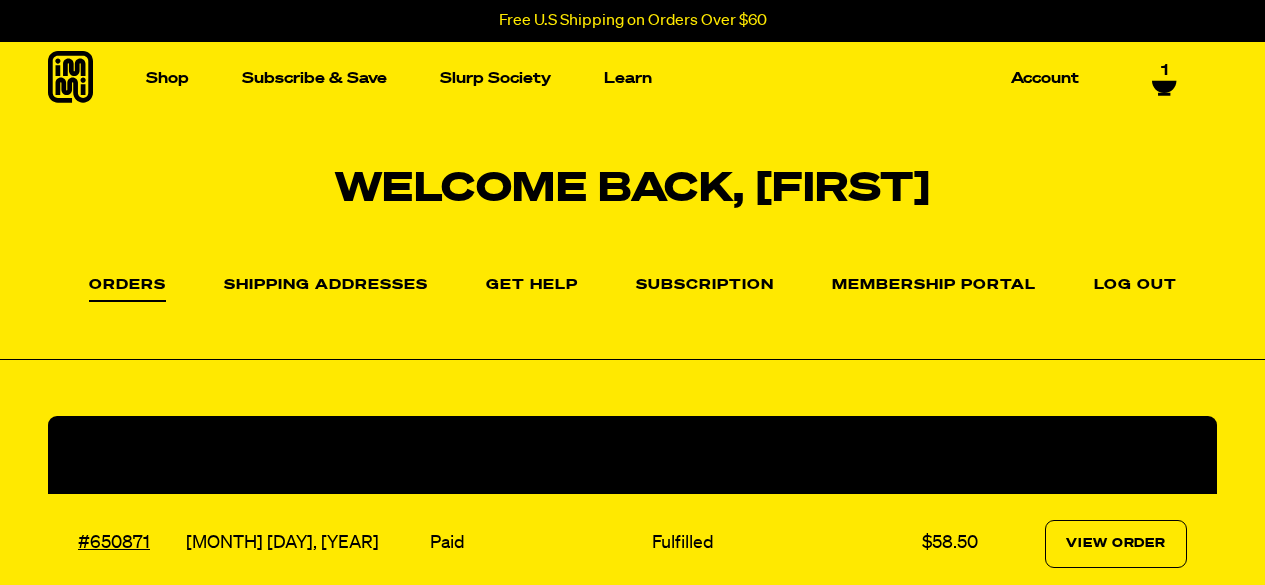 scroll, scrollTop: 0, scrollLeft: 0, axis: both 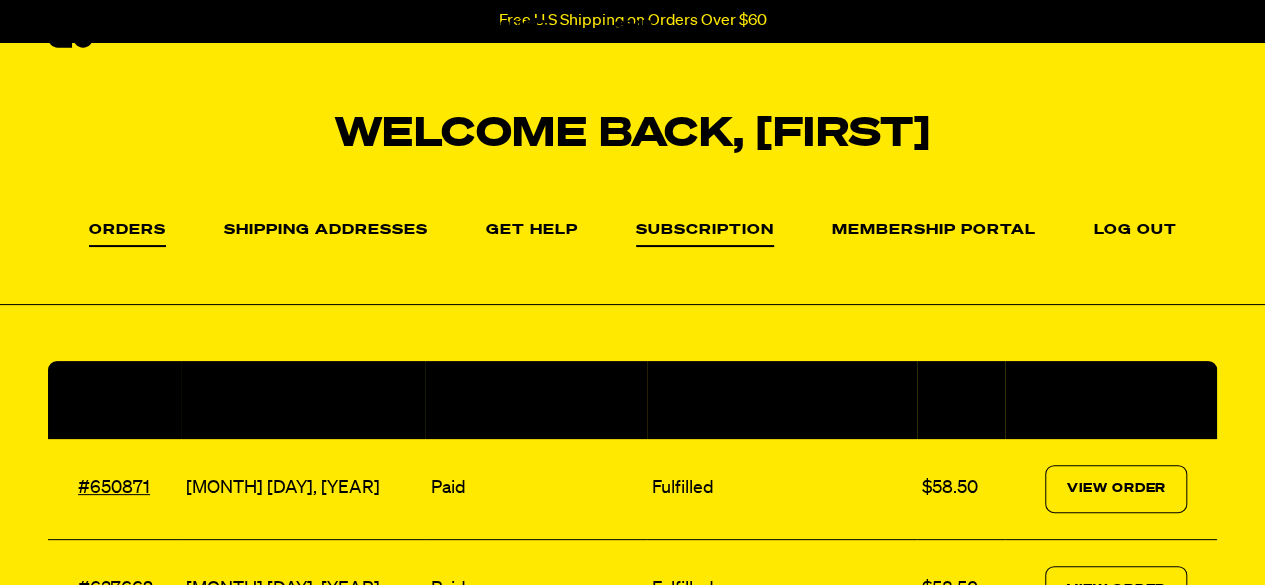 click on "Subscription" at bounding box center [705, 235] 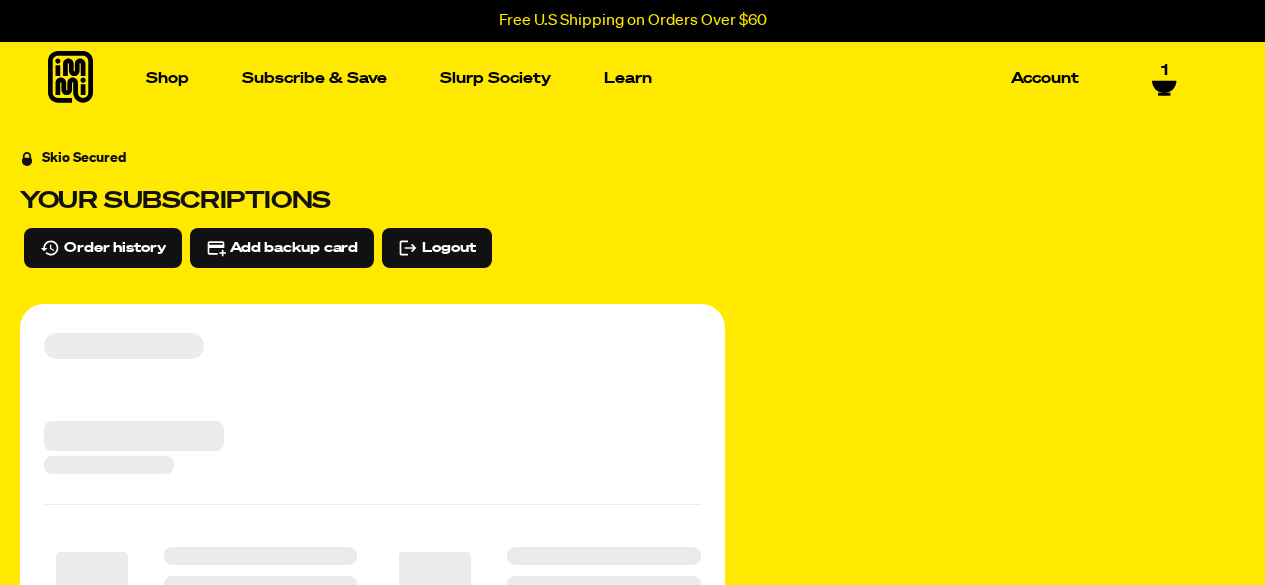 scroll, scrollTop: 0, scrollLeft: 0, axis: both 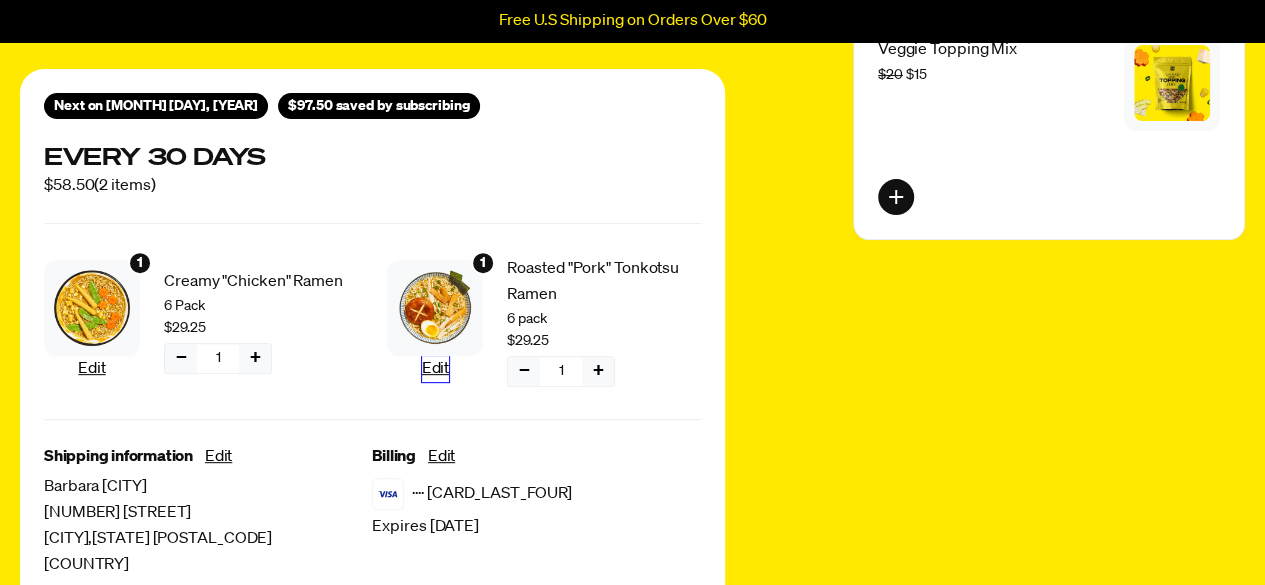 click on "Edit" at bounding box center (435, 369) 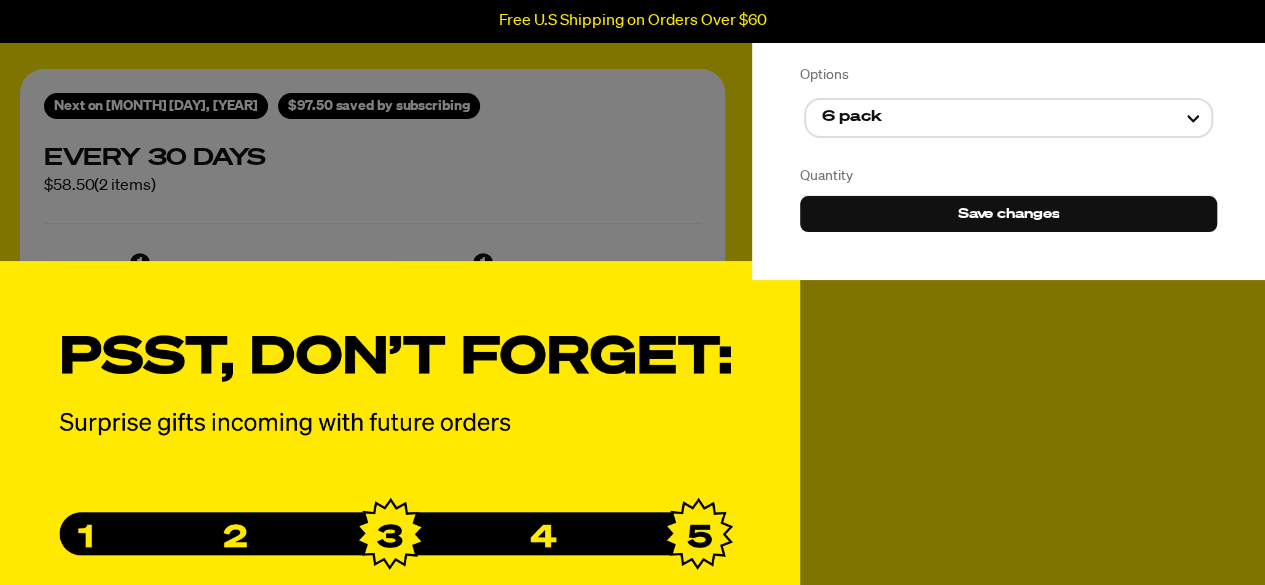 click on "Manage product(s) Roasted "Pork" Tonkotsu Ramen $29.25 Options 6 pack Quantity − 1 + Actions    Skip next order Save changes" at bounding box center (632, 292) 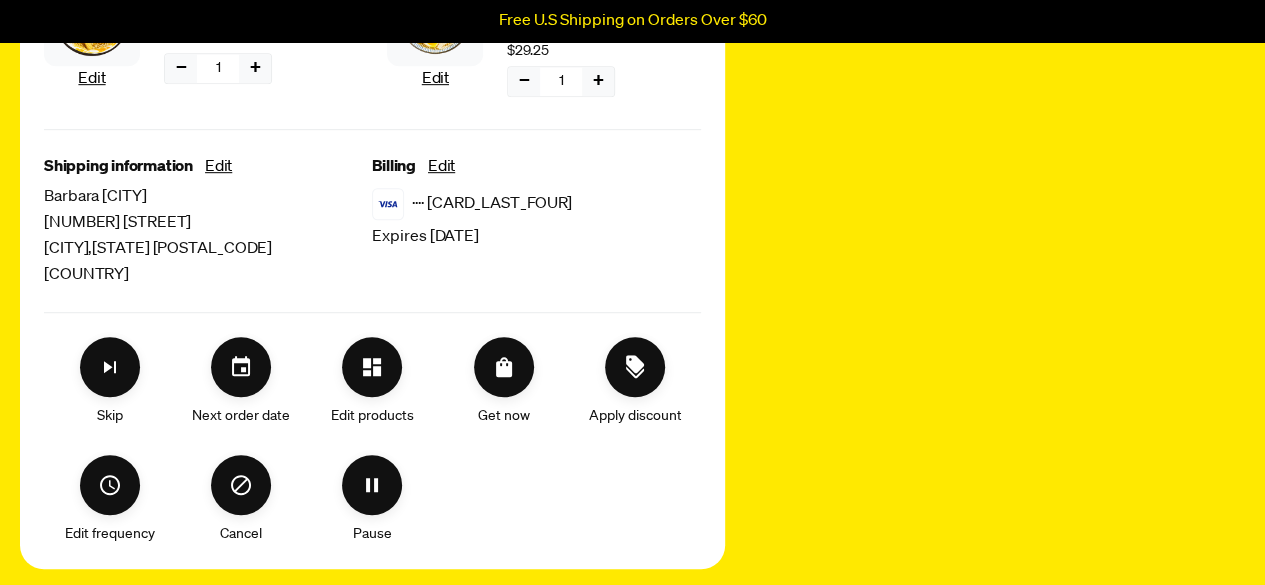 scroll, scrollTop: 516, scrollLeft: 0, axis: vertical 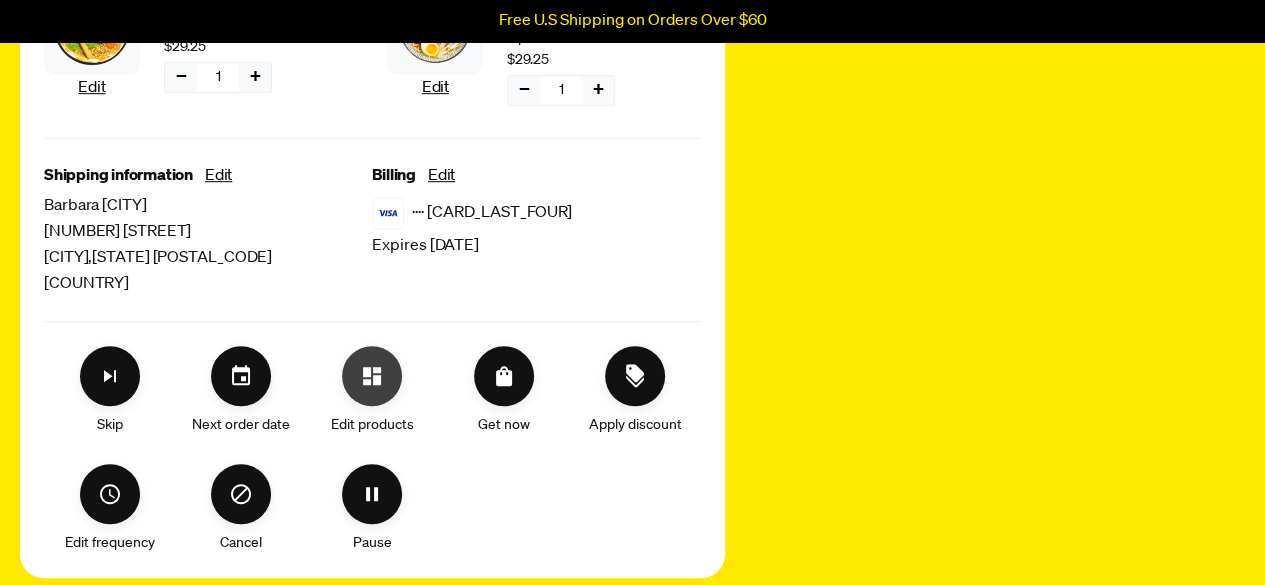click at bounding box center (372, 376) 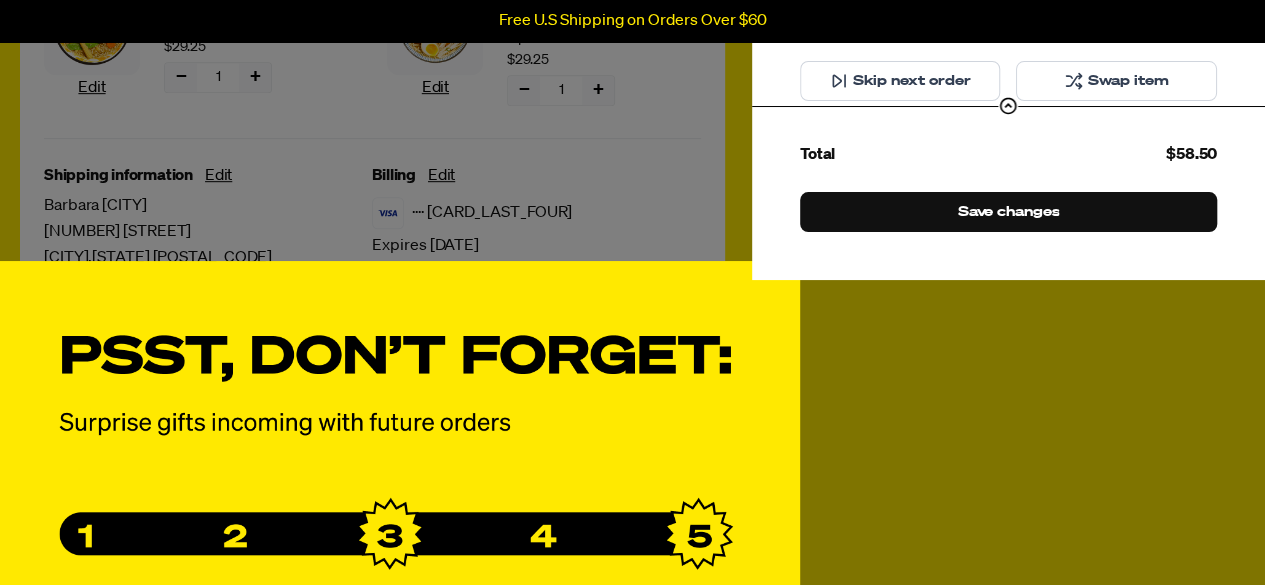 click 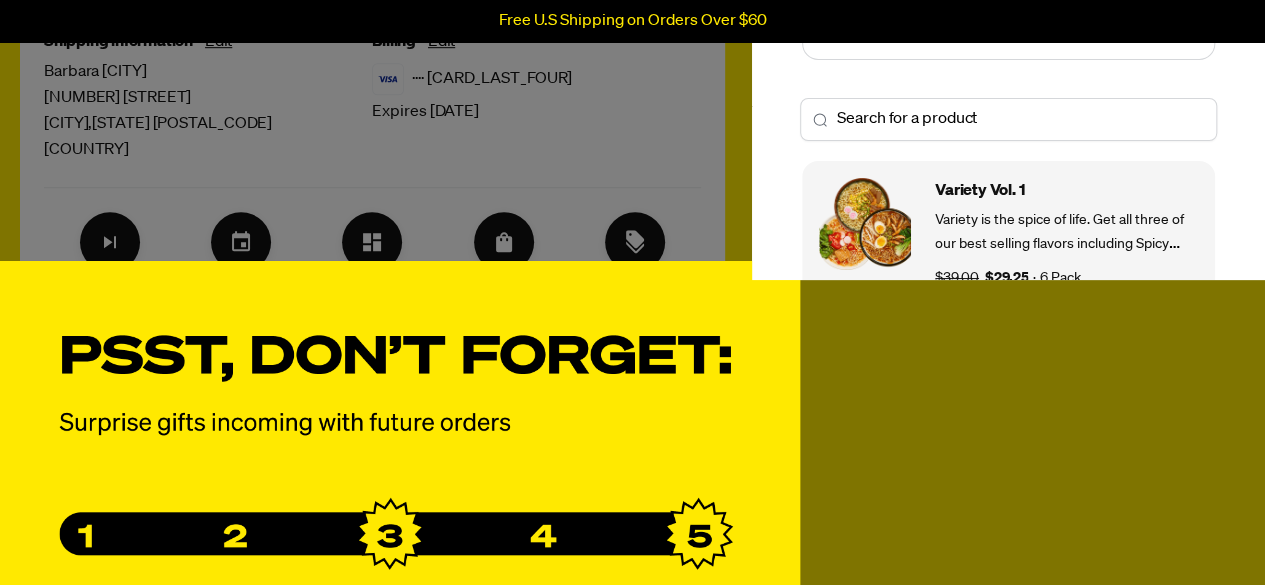 scroll, scrollTop: 652, scrollLeft: 0, axis: vertical 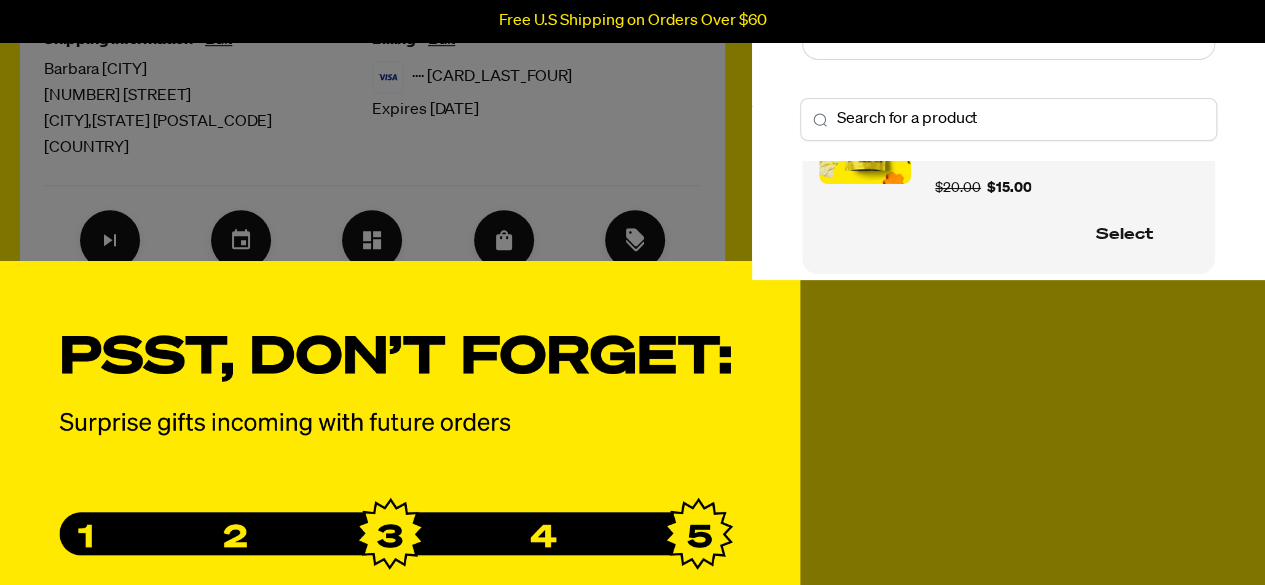 click on "Select" at bounding box center (1124, 236) 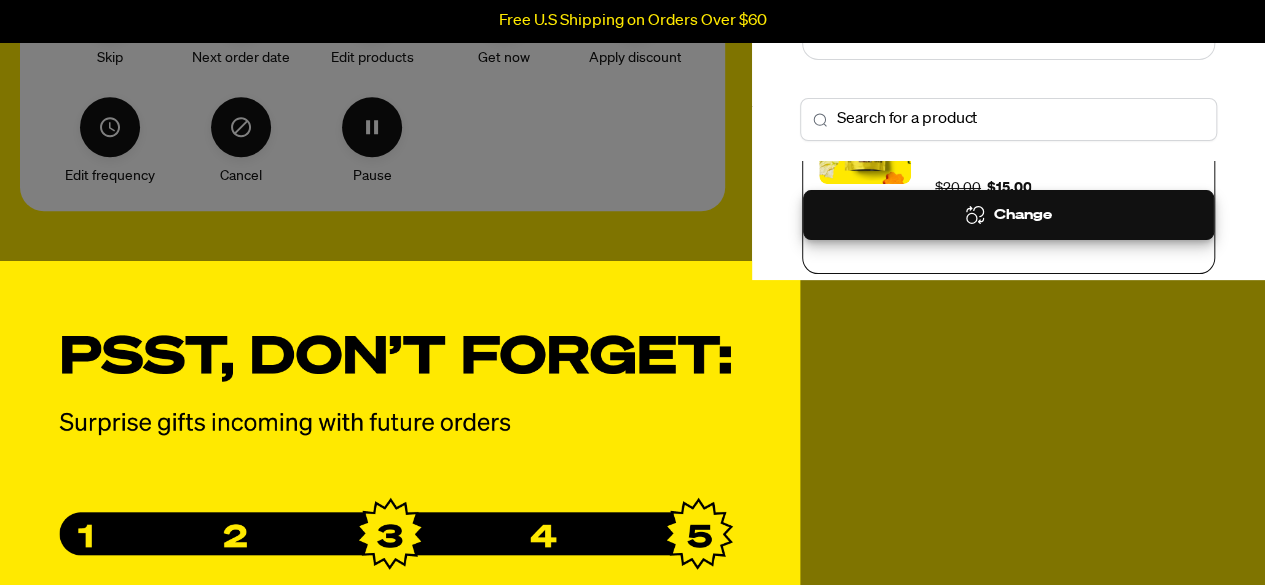 scroll, scrollTop: 884, scrollLeft: 0, axis: vertical 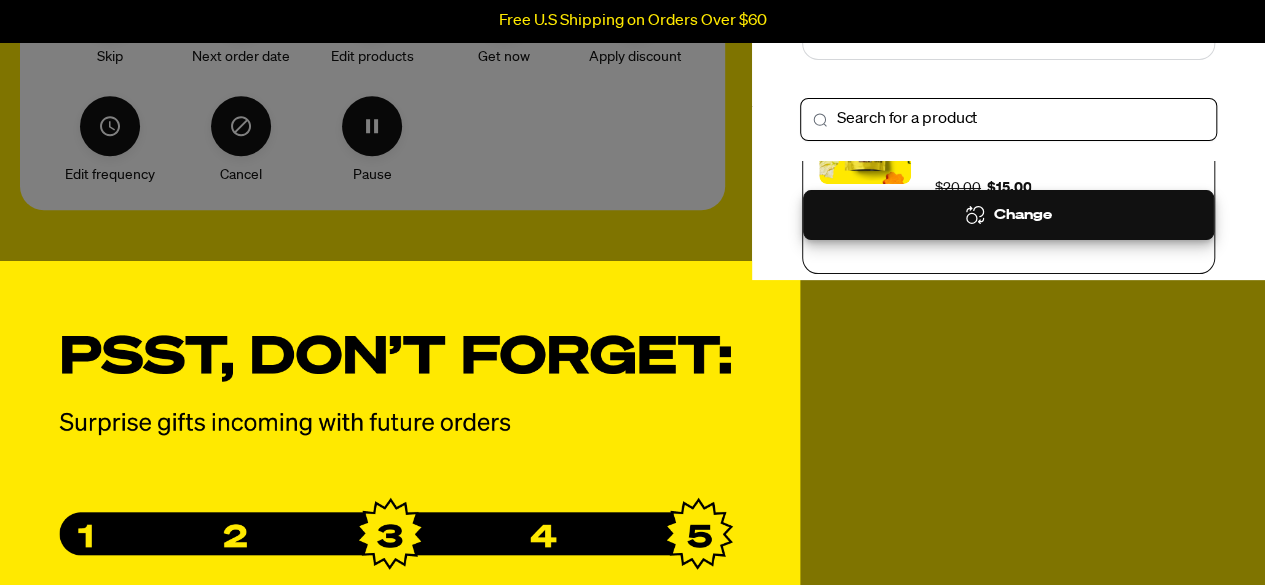 click on "Search for replacement products" at bounding box center (1008, 120) 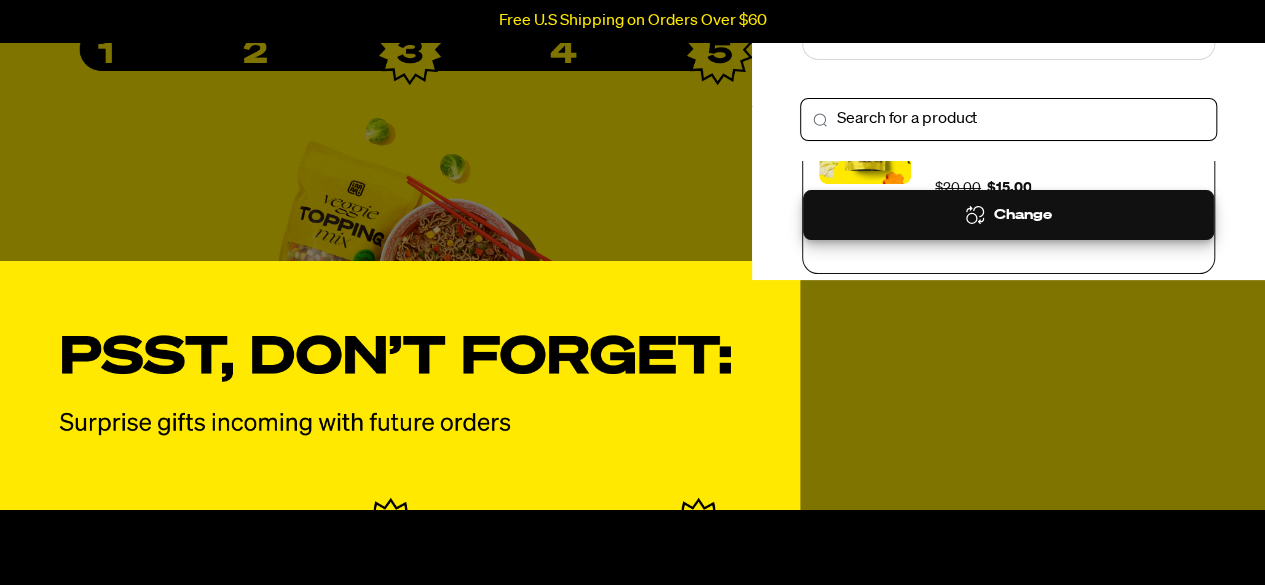 scroll, scrollTop: 1696, scrollLeft: 0, axis: vertical 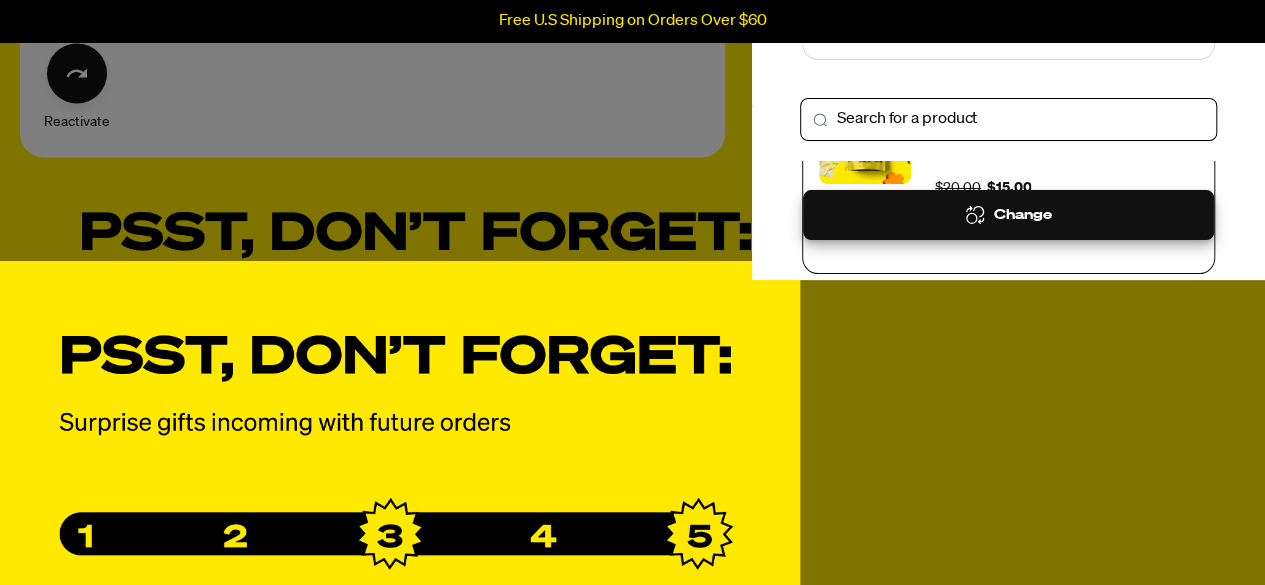 click on "Search for replacement products" at bounding box center [1008, 120] 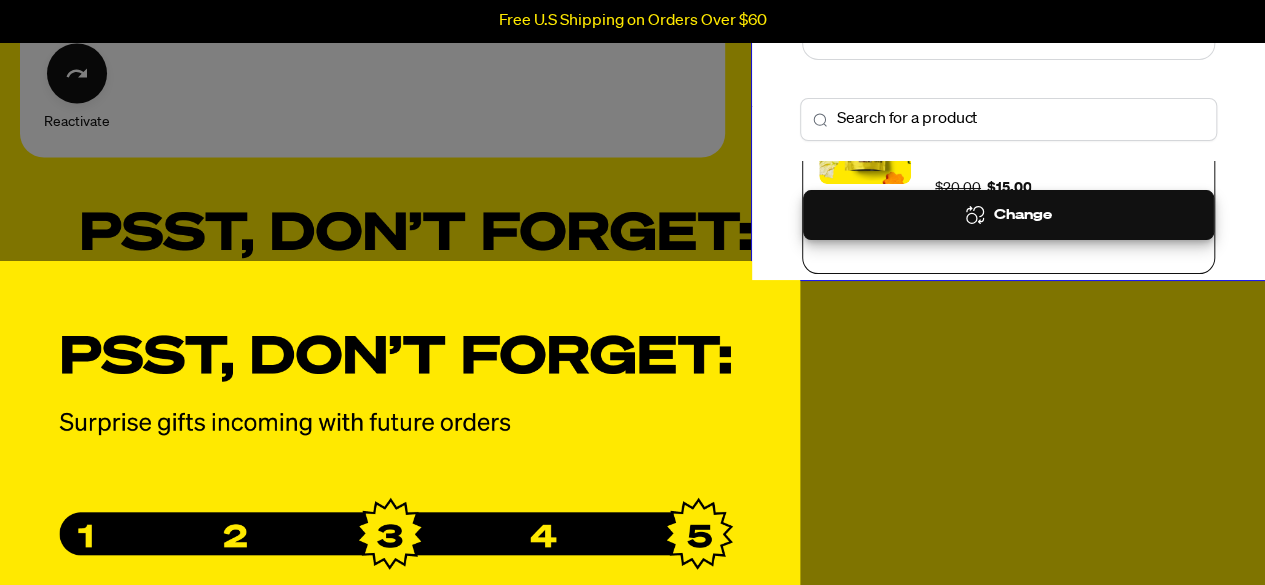 drag, startPoint x: 76, startPoint y: 72, endPoint x: 391, endPoint y: 79, distance: 315.07776 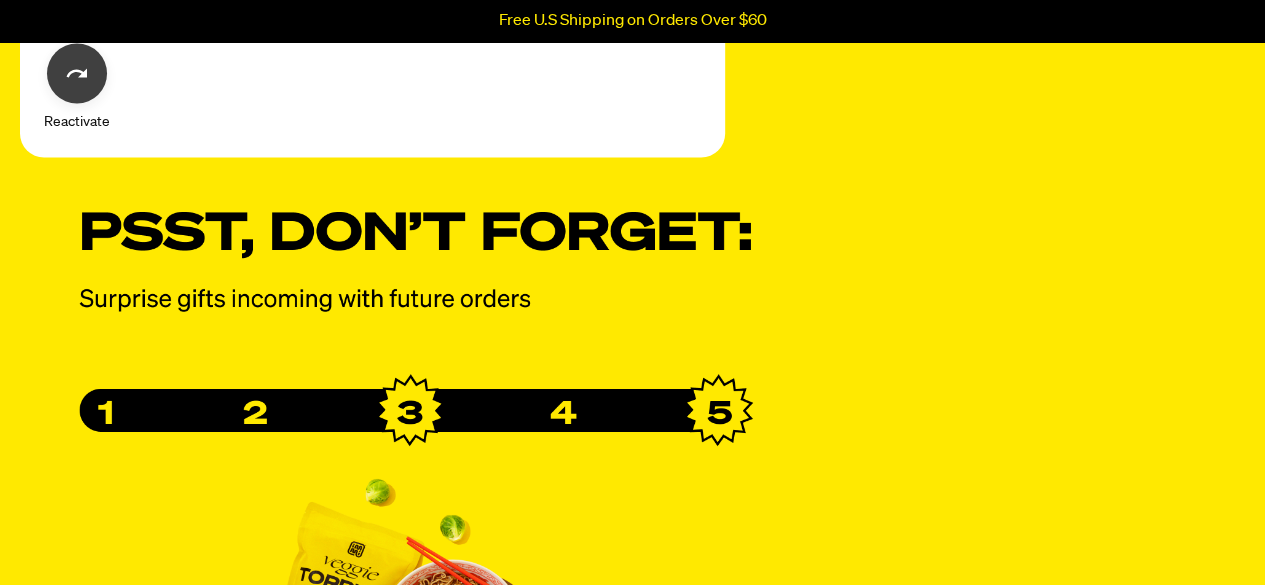 click 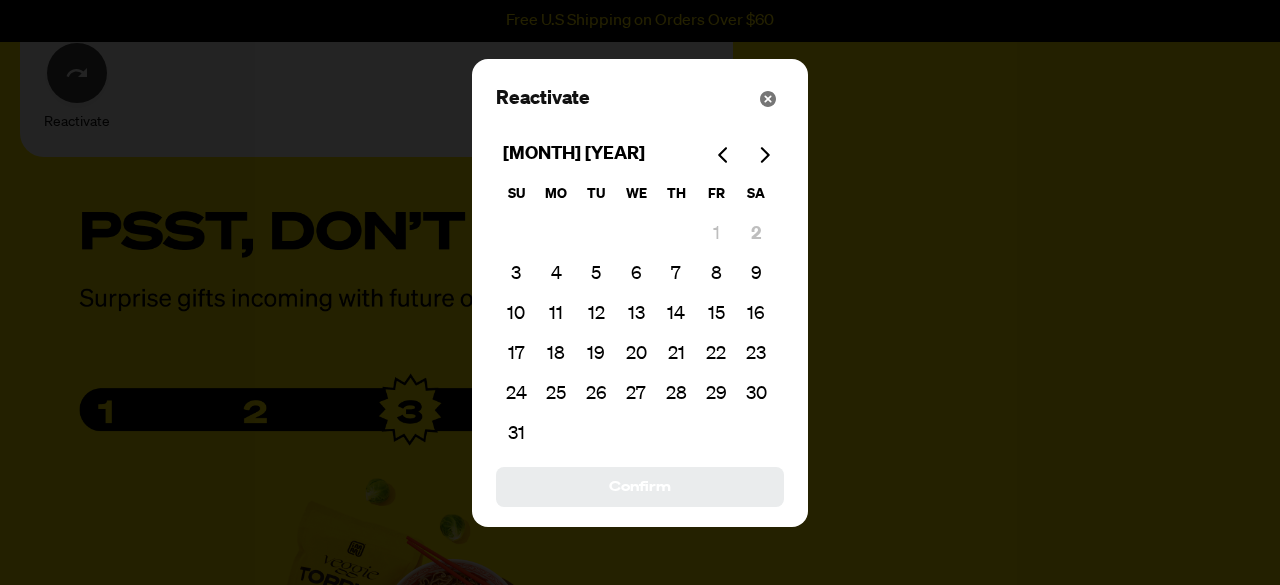 click at bounding box center [640, 292] 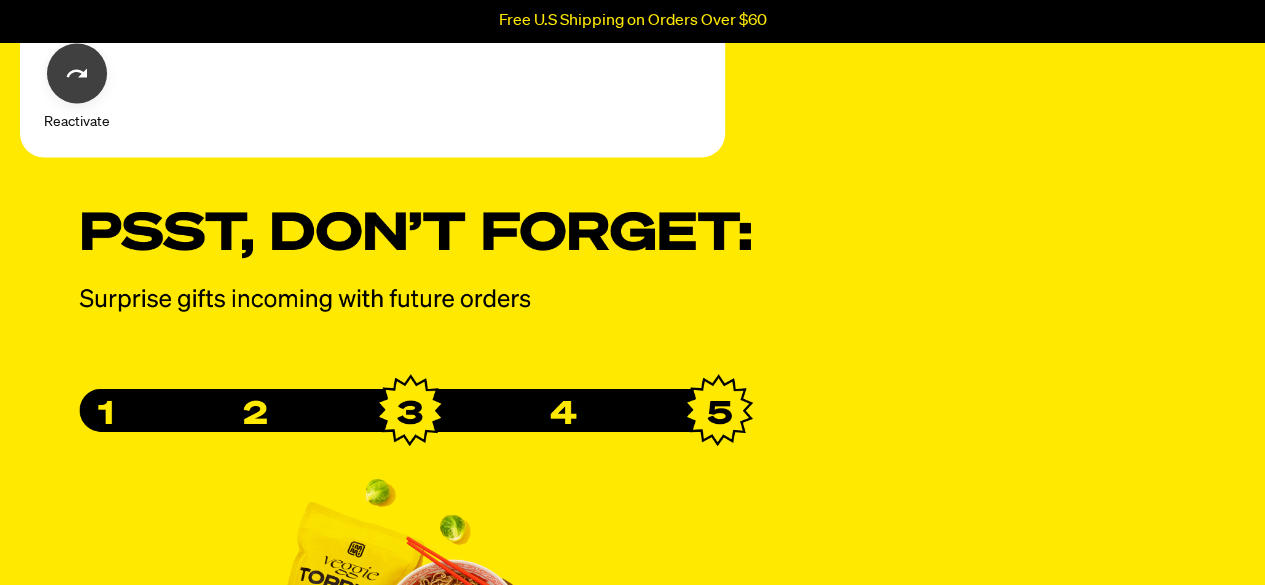 click 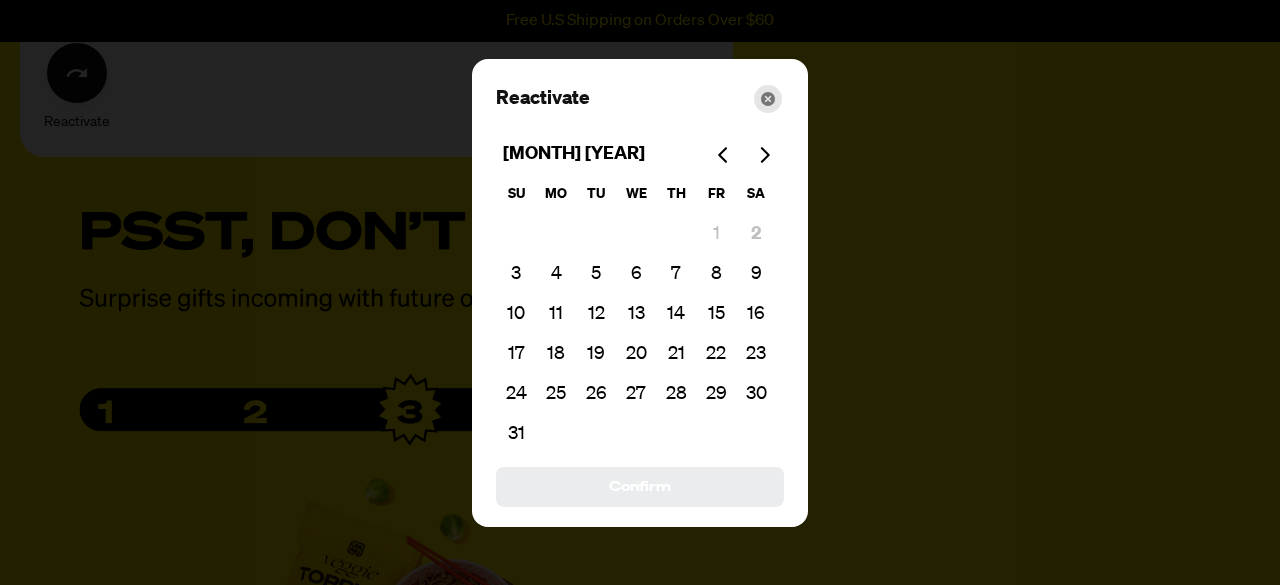 click 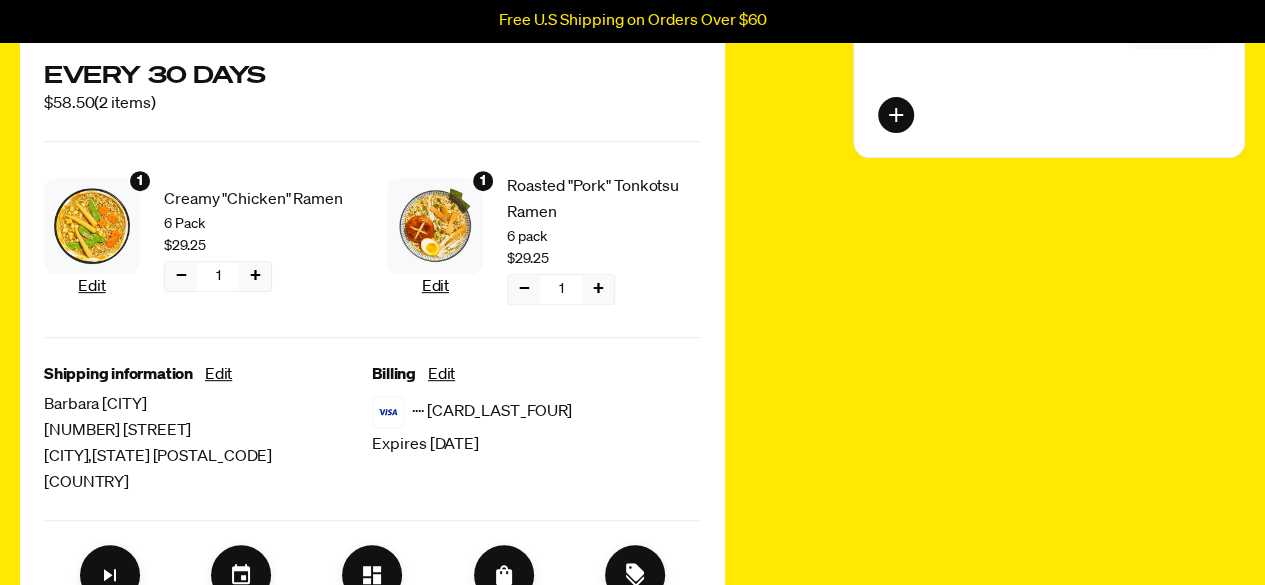 scroll, scrollTop: 0, scrollLeft: 0, axis: both 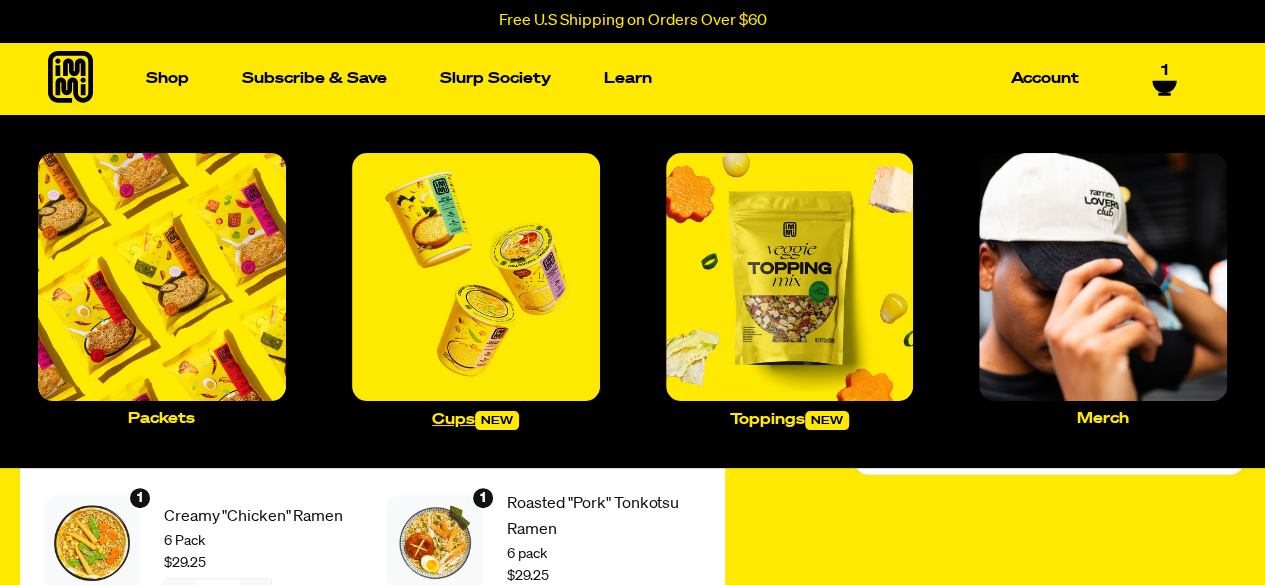 drag, startPoint x: 464, startPoint y: 416, endPoint x: 453, endPoint y: 422, distance: 12.529964 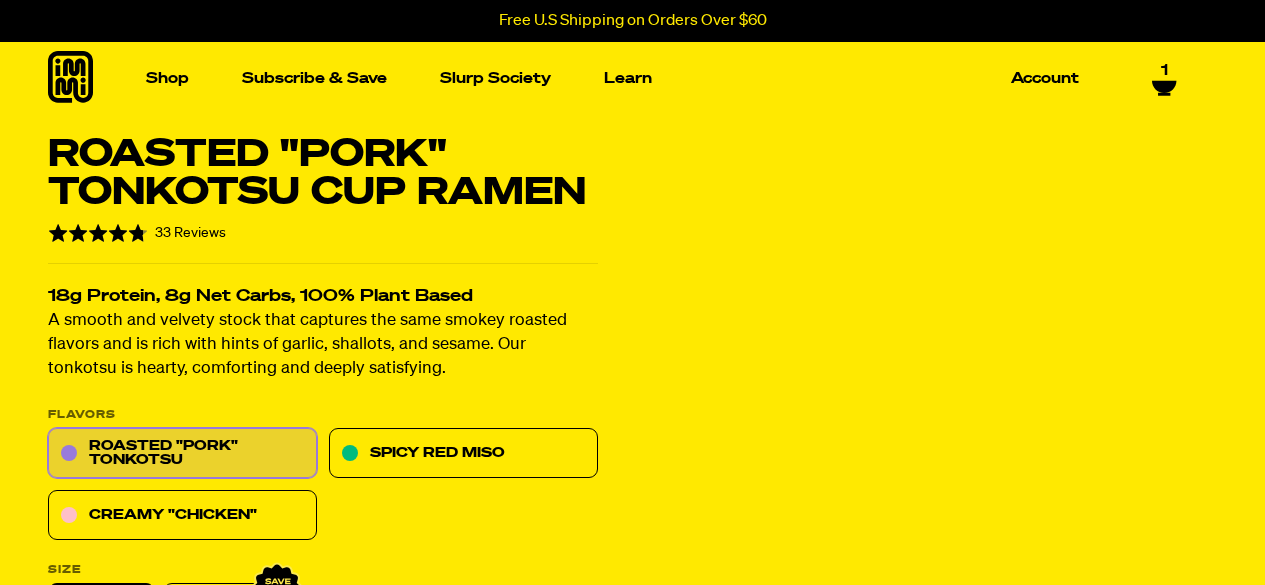 scroll, scrollTop: 0, scrollLeft: 0, axis: both 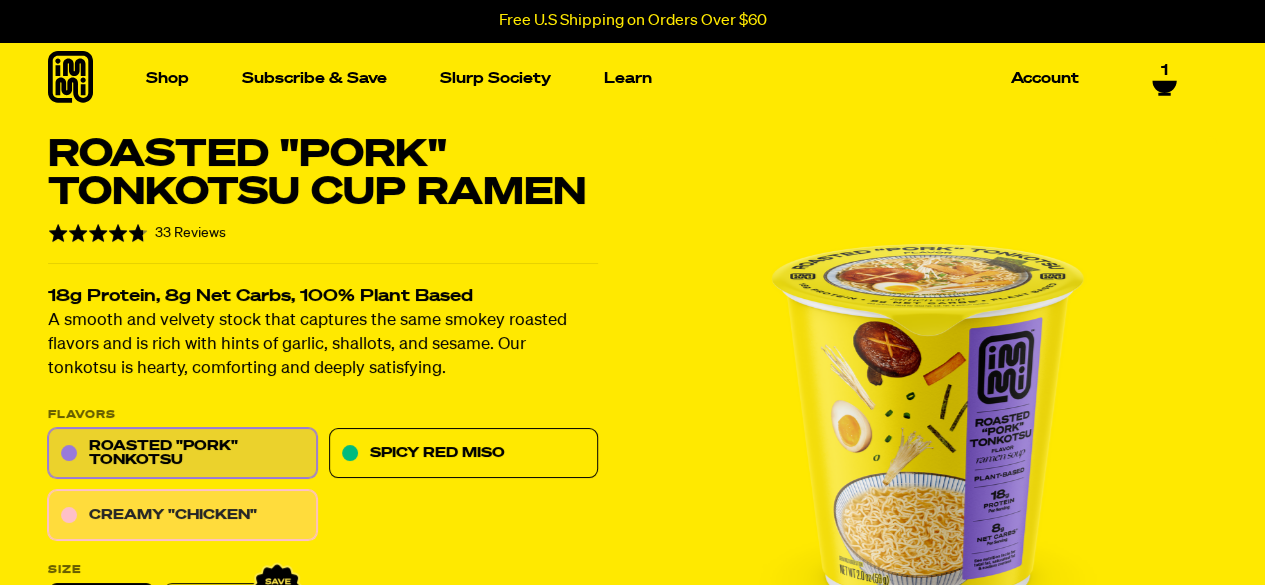 click on "Creamy "Chicken"" at bounding box center [182, 516] 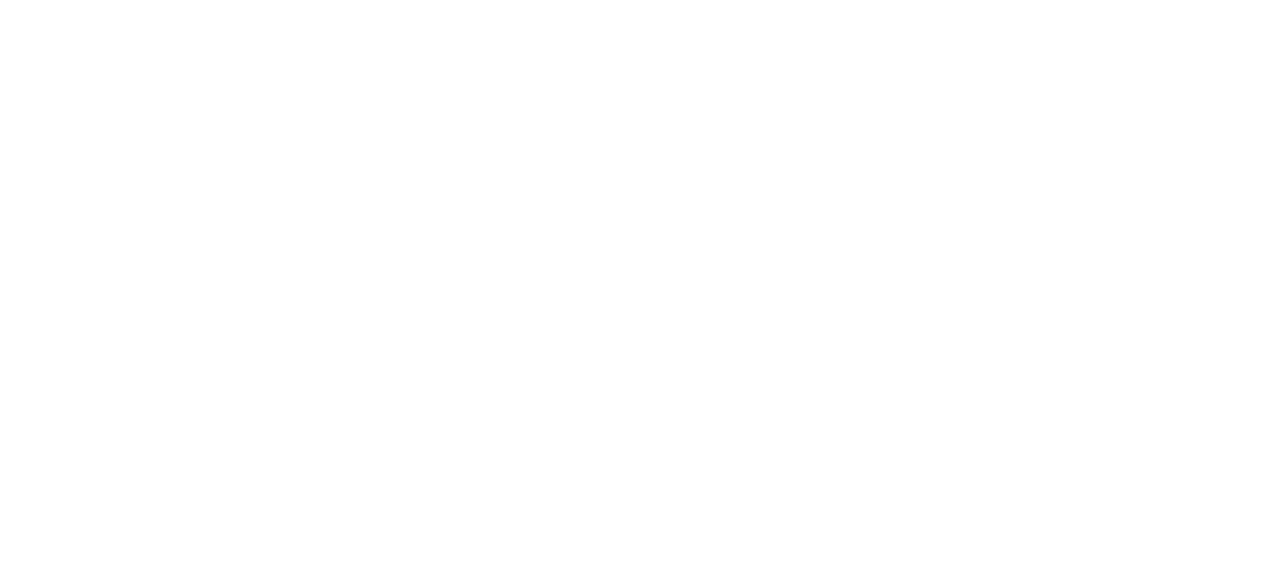 scroll, scrollTop: 0, scrollLeft: 0, axis: both 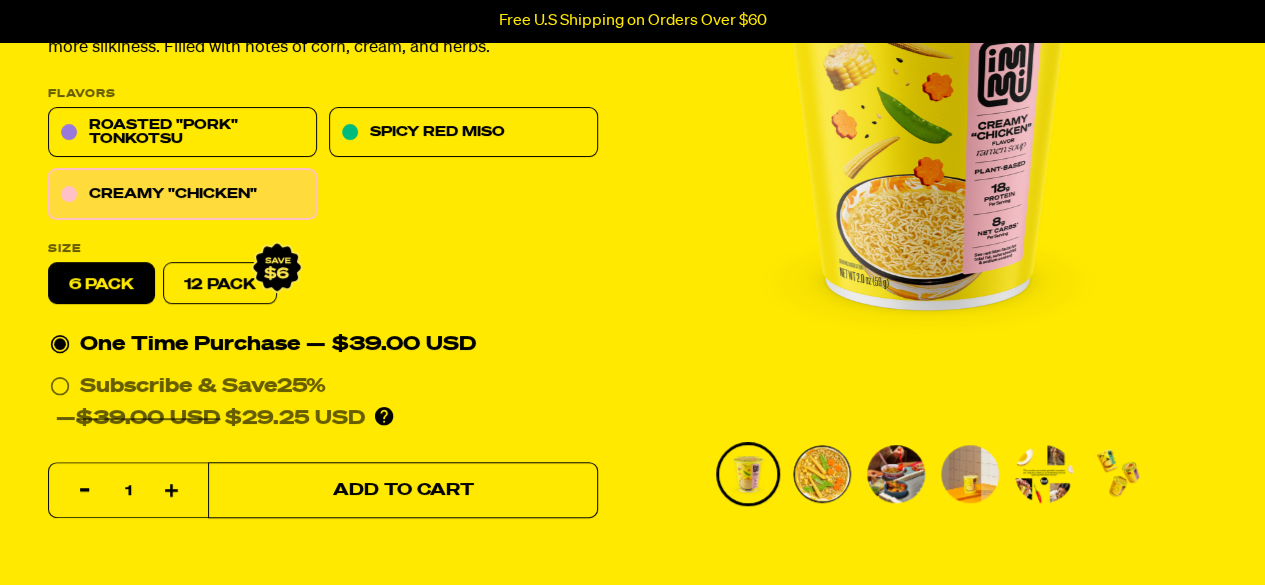 click on "Add to Cart" at bounding box center (403, 490) 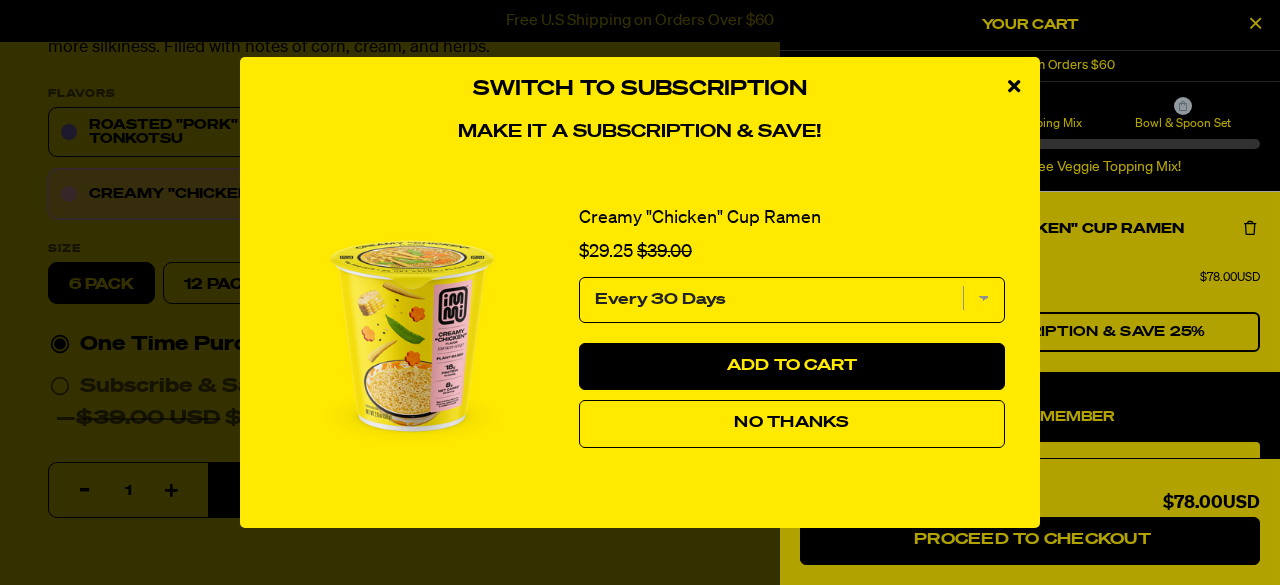 click on "No Thanks" at bounding box center (791, 423) 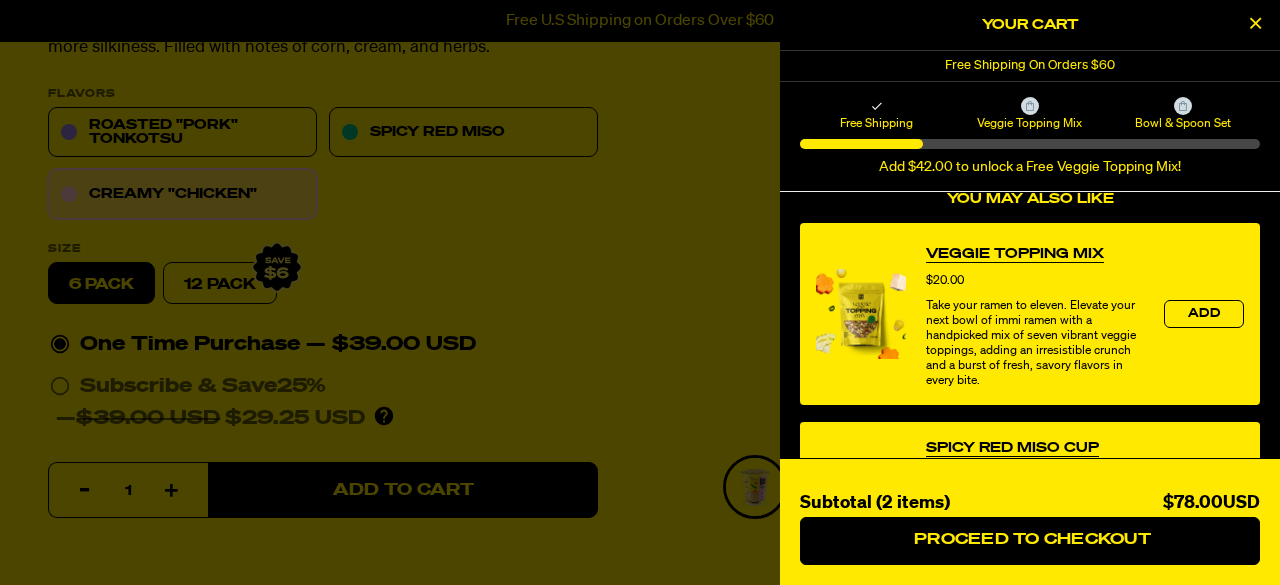 scroll, scrollTop: 442, scrollLeft: 0, axis: vertical 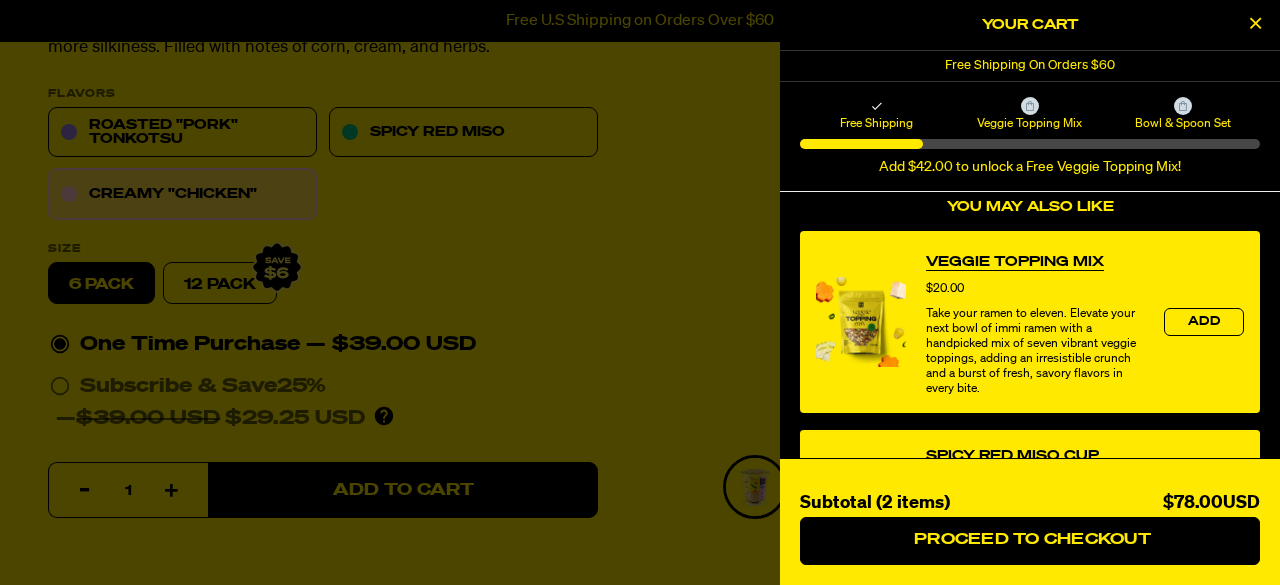click on "You may also like       Veggie Topping Mix         Price   $20.00   Take your ramen to eleven. Elevate your next bowl of immi ramen with a handpicked mix of seven vibrant veggie toppings, adding an irresistible crunch and a burst of fresh, savory flavors in every bite.
Add   Spicy Red Miso Cup Ramen         Price   $39.00
A bold version of the humble miso flavor which we’ve transformed with a touch of heat and a heavy dollop of umami. Our spicy red miso is funky and flavorful but balanced and smooth.           Add   Roasted "Pork" Tonkotsu Cup Ramen         Price   $39.00
A smooth and velvety stock that captures the same smokey roasted flavors and is rich with hints of garlic, shallots, and sesame. Our tonkotsu is hearty, comforting and deeply satisfying.           Add   Spicy Red Miso Ramen         Price   $39.00             Add
Powered by Rebuy" at bounding box center (1030, 605) 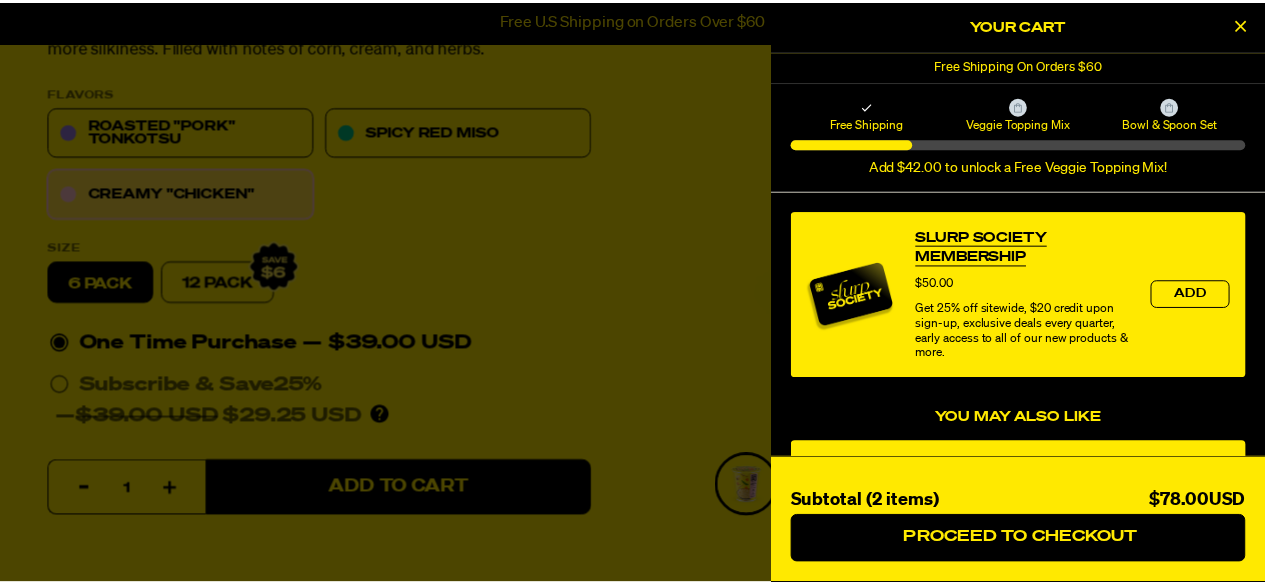 scroll, scrollTop: 98, scrollLeft: 0, axis: vertical 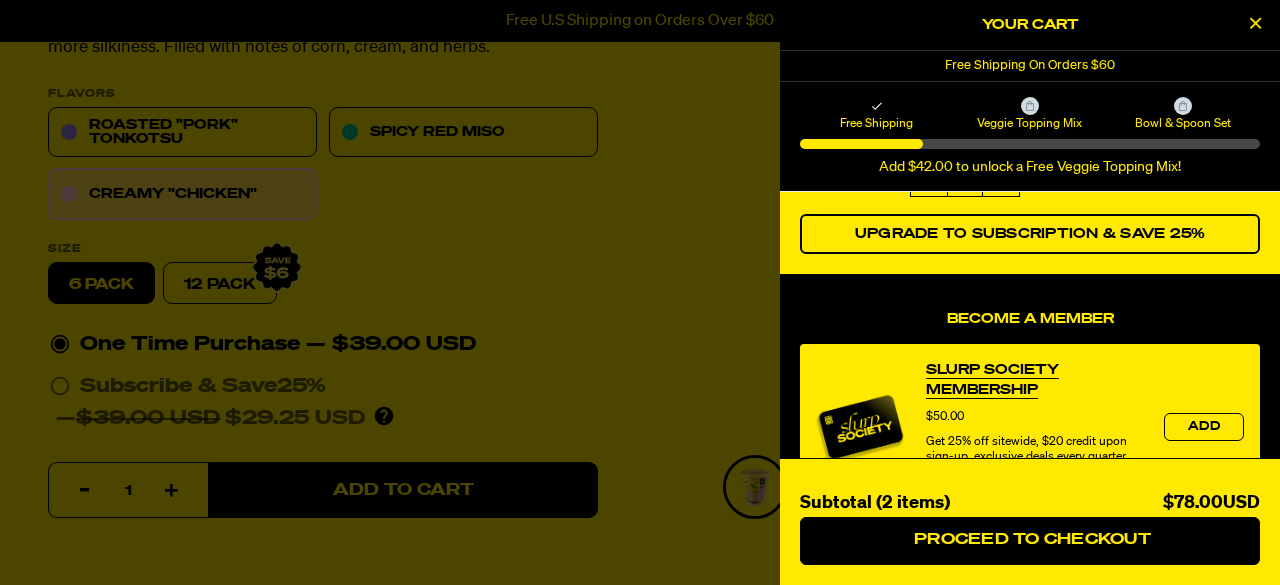 click at bounding box center [640, 292] 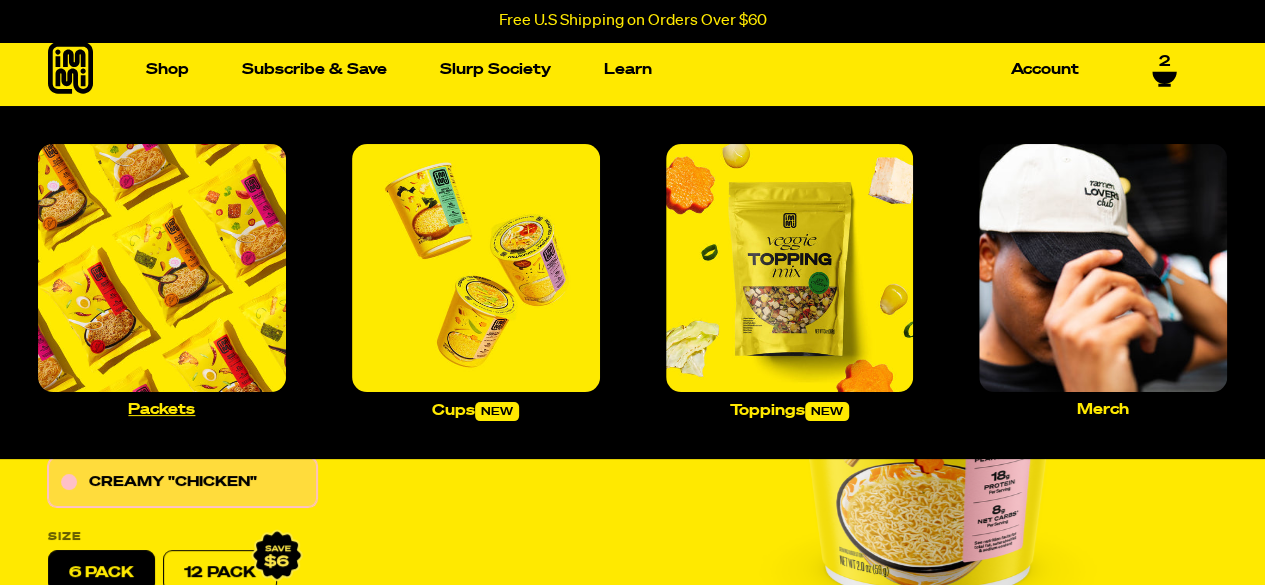 scroll, scrollTop: 0, scrollLeft: 0, axis: both 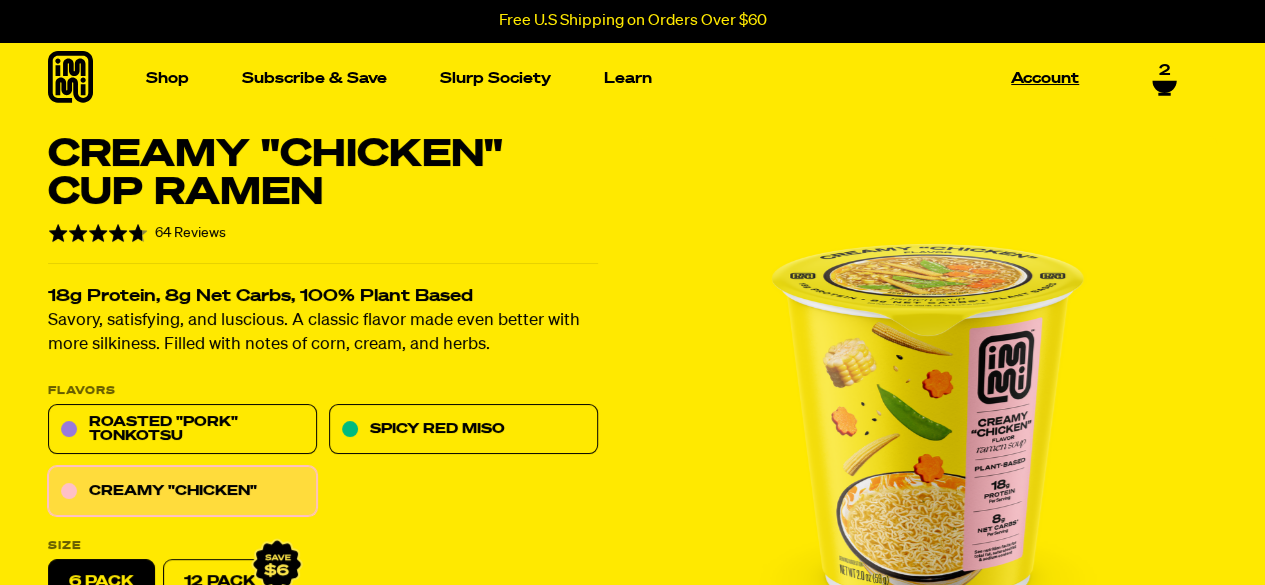 click on "Account" at bounding box center [1045, 78] 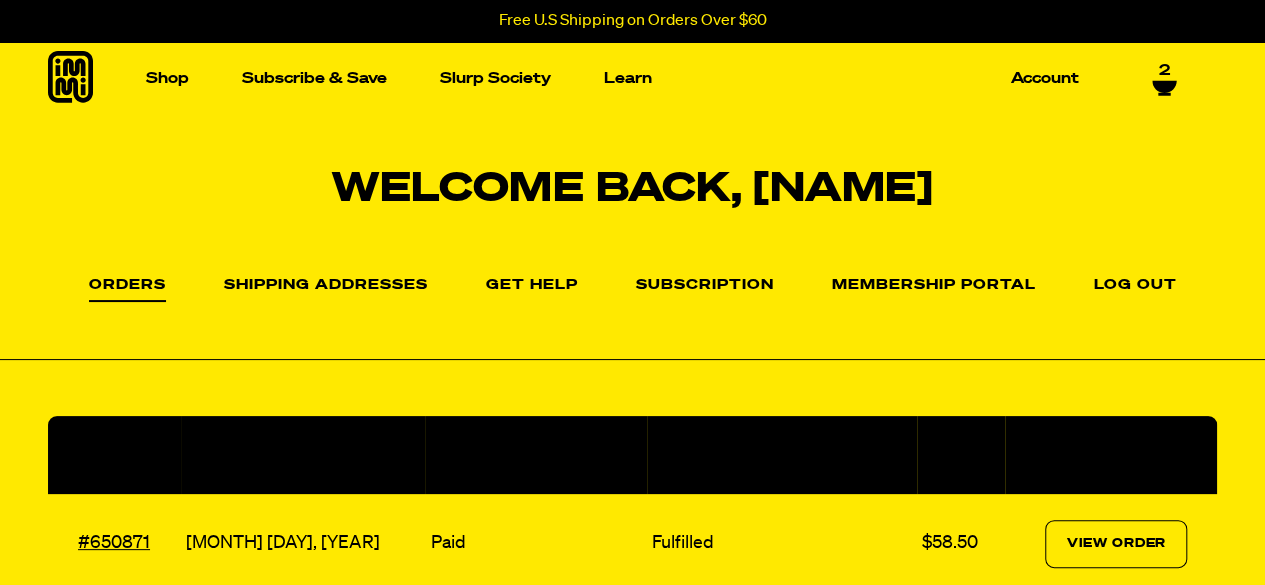scroll, scrollTop: 233, scrollLeft: 0, axis: vertical 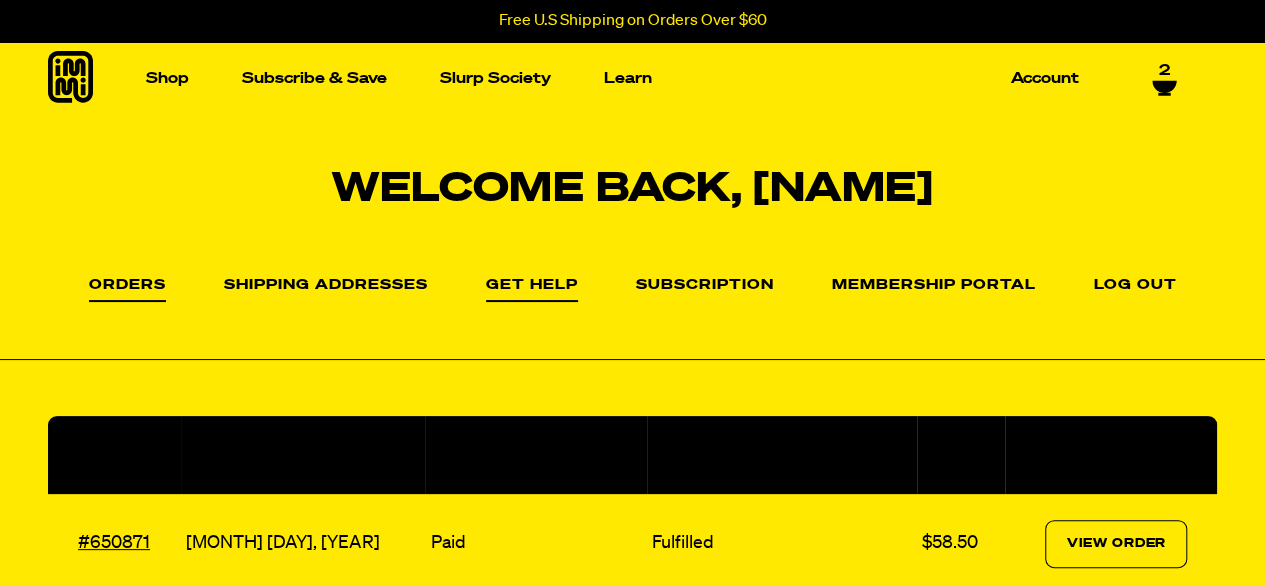 click on "Get Help" at bounding box center [532, 290] 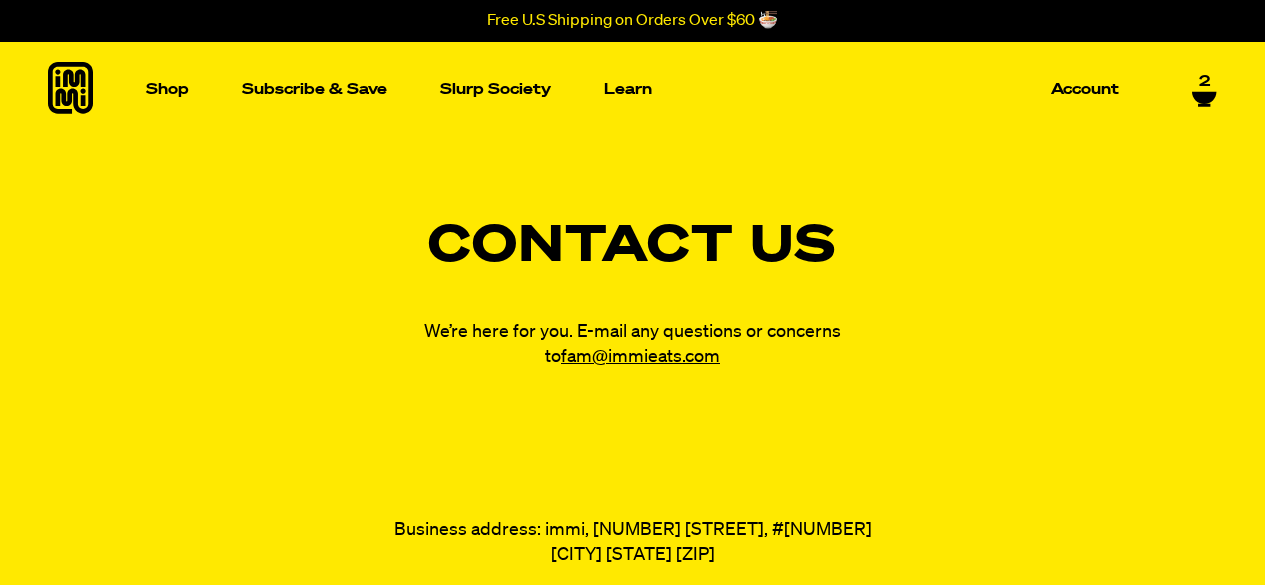 scroll, scrollTop: 0, scrollLeft: 0, axis: both 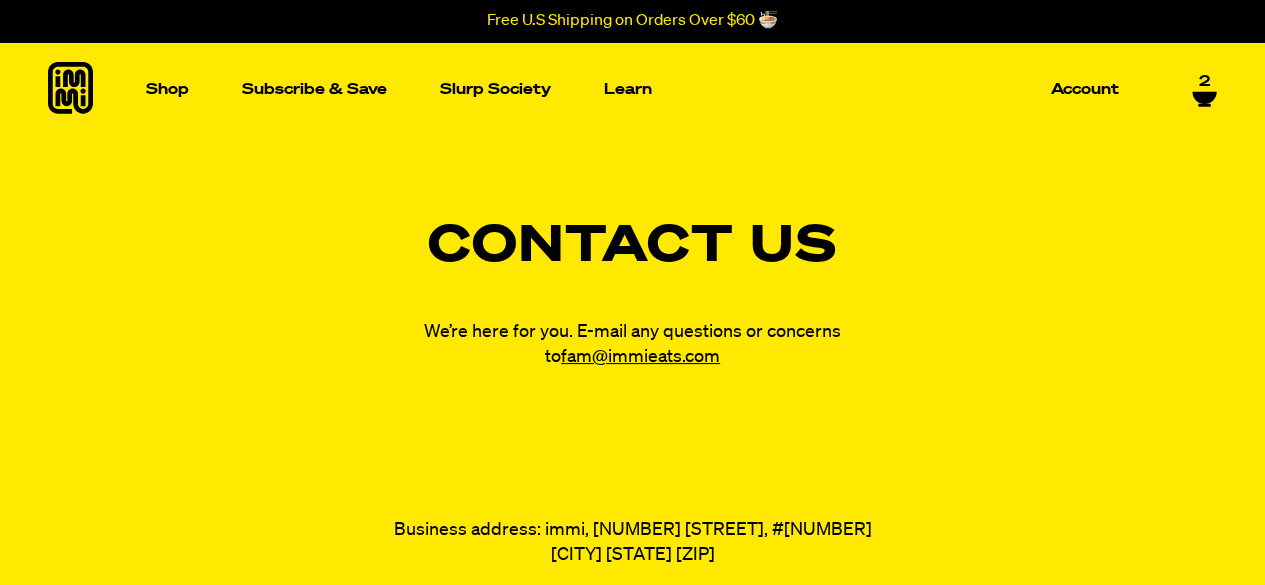click on "2" at bounding box center (1204, 83) 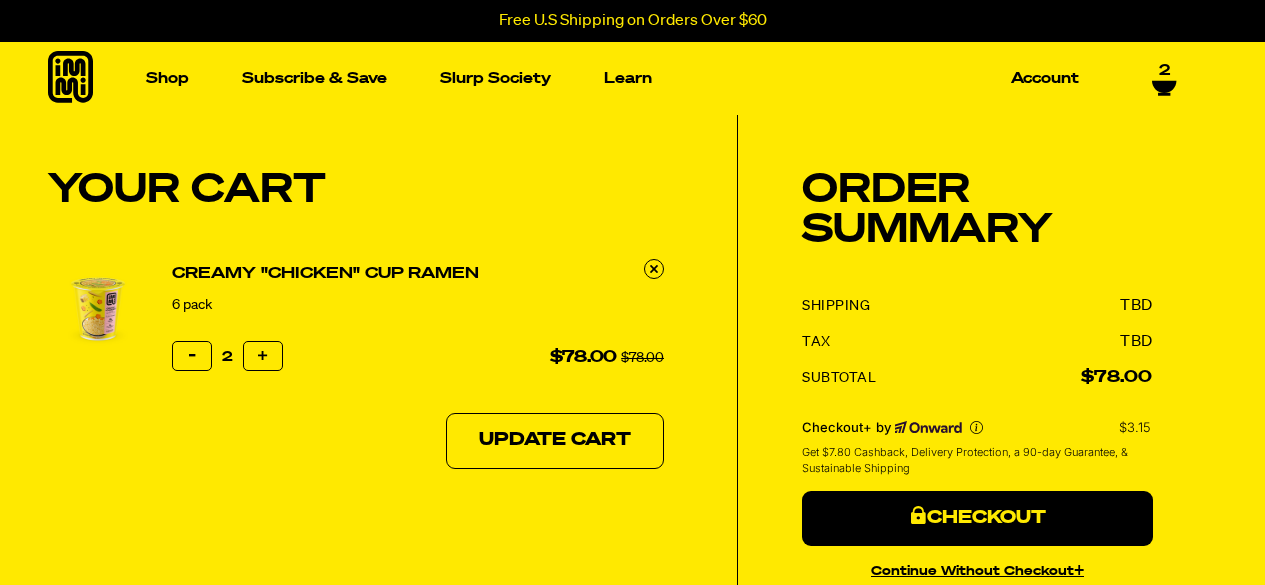 scroll, scrollTop: 0, scrollLeft: 0, axis: both 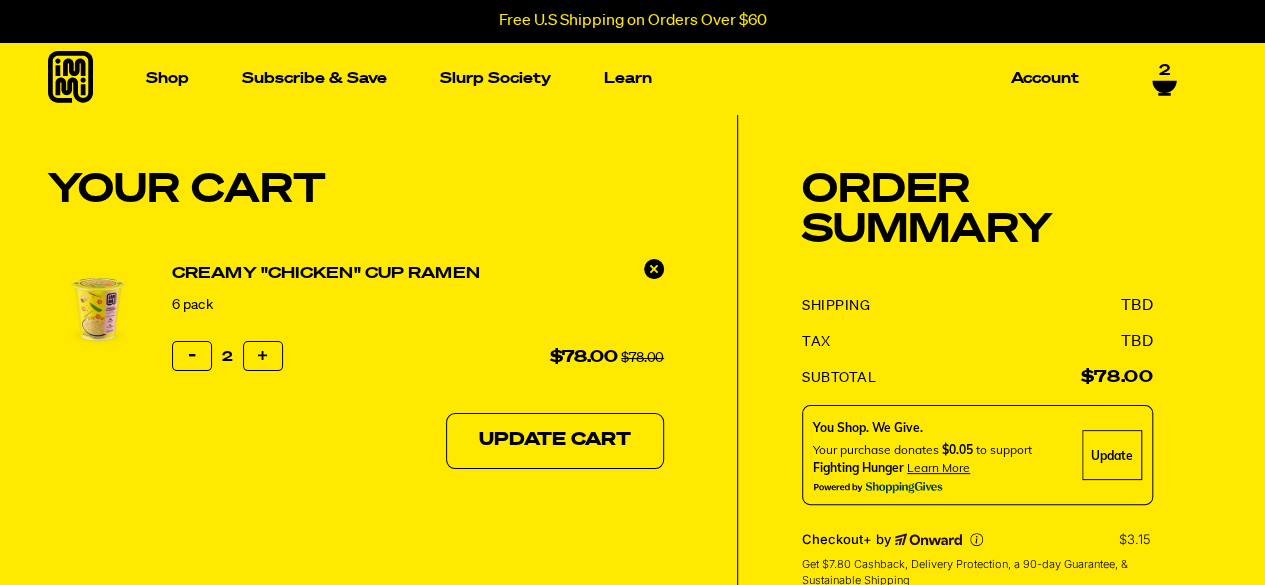 click at bounding box center (654, 269) 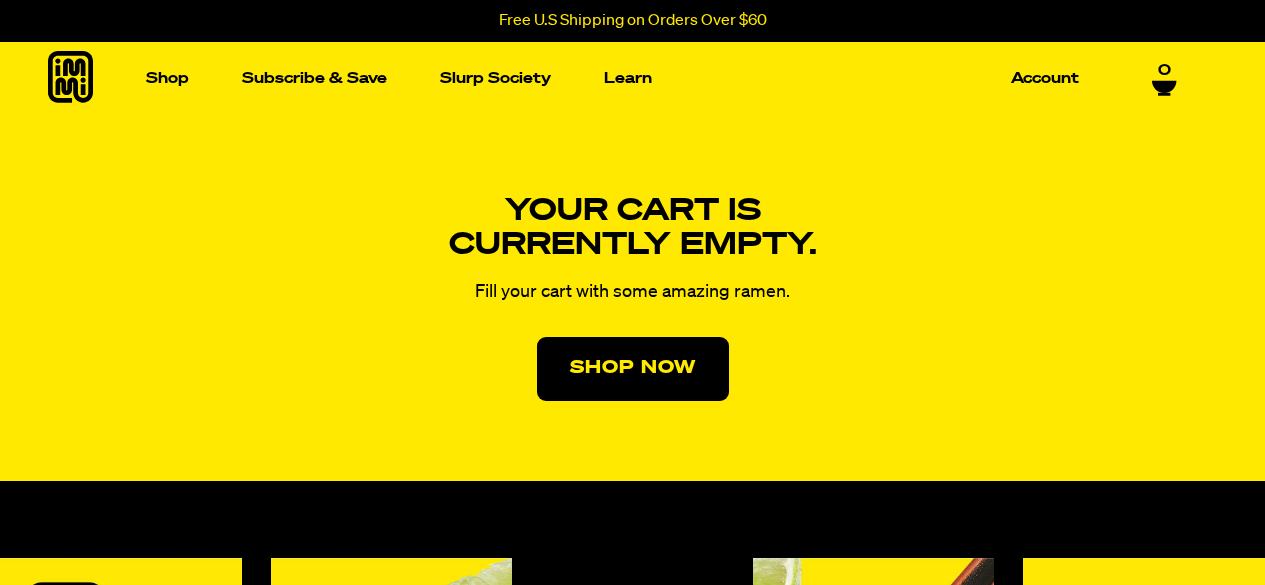 scroll, scrollTop: 0, scrollLeft: 0, axis: both 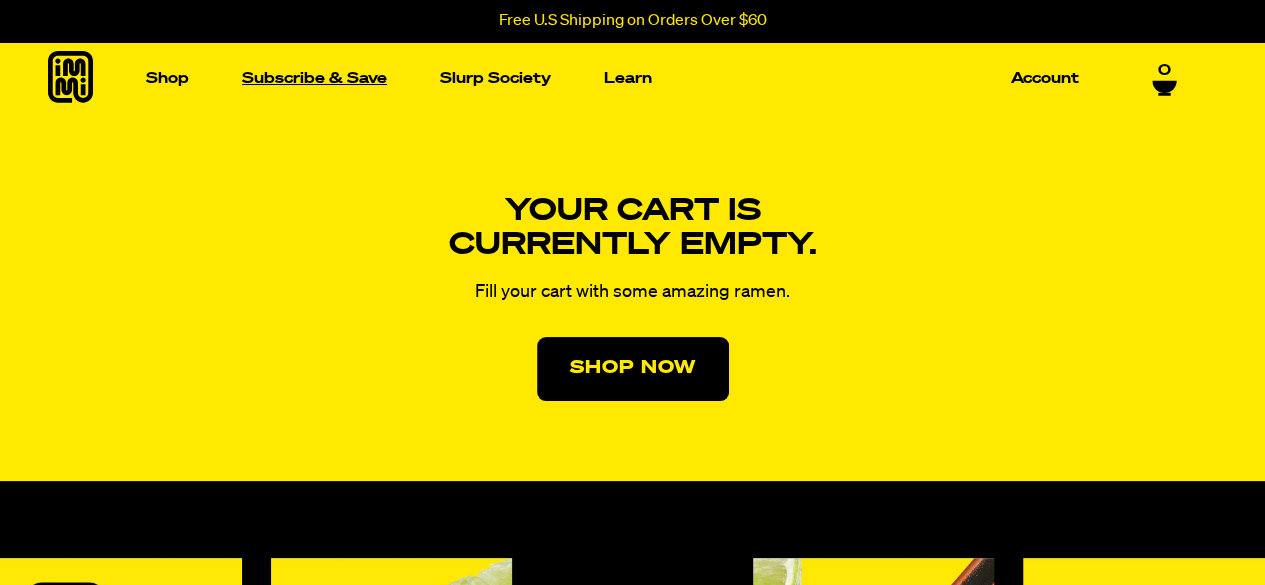 click on "Subscribe & Save" at bounding box center (314, 78) 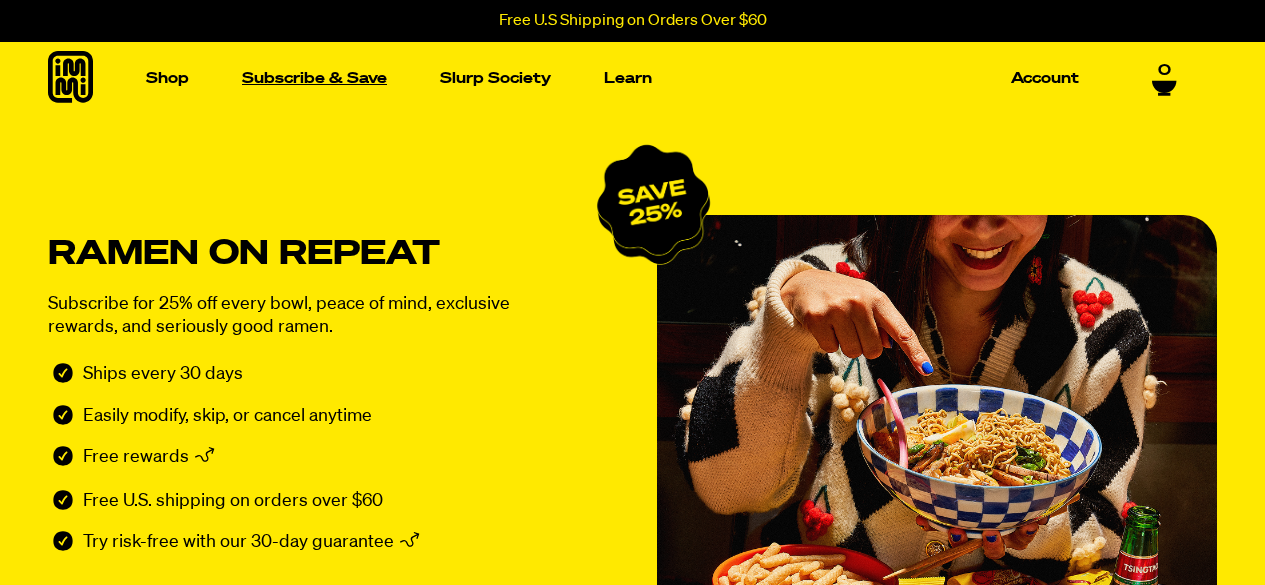 scroll, scrollTop: 0, scrollLeft: 0, axis: both 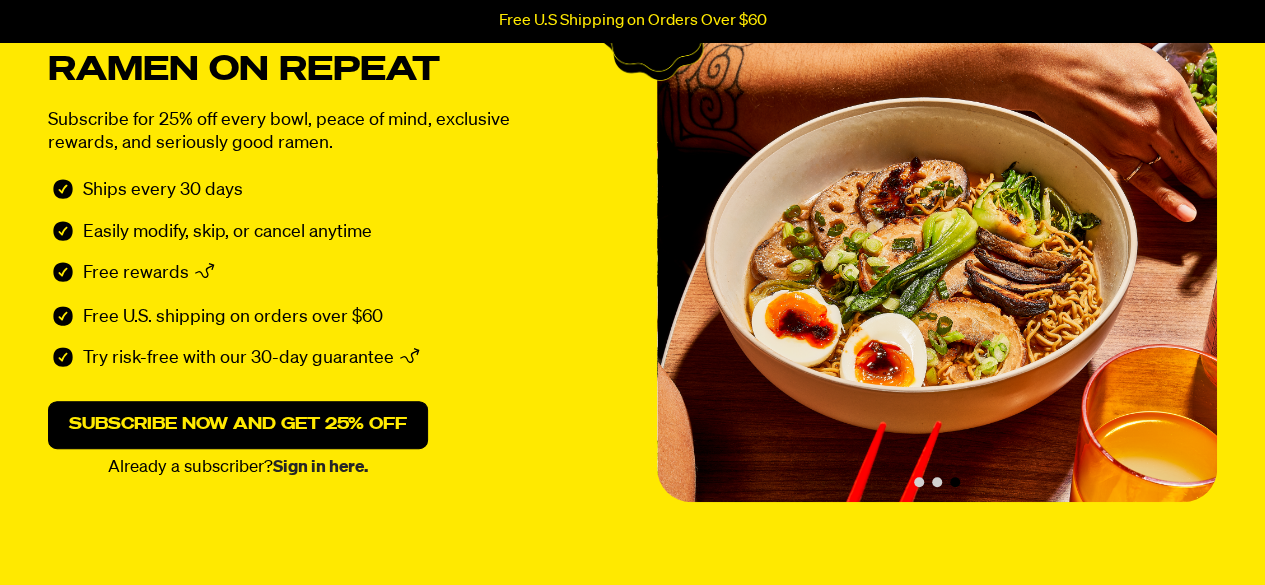 drag, startPoint x: 338, startPoint y: 461, endPoint x: 319, endPoint y: 469, distance: 20.615528 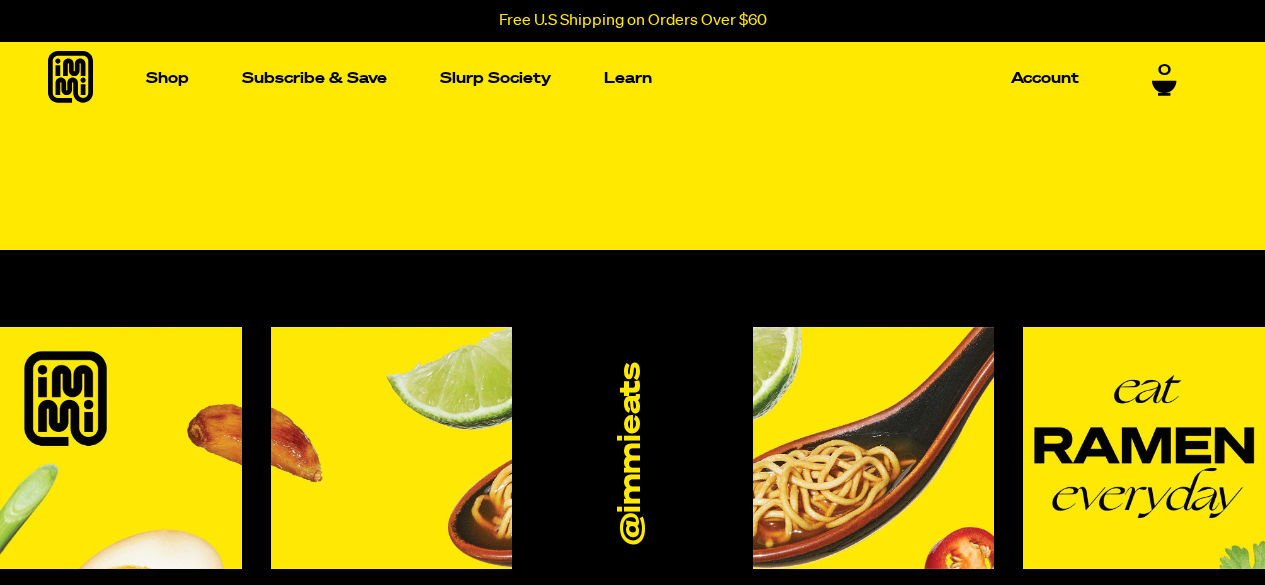 scroll, scrollTop: 0, scrollLeft: 0, axis: both 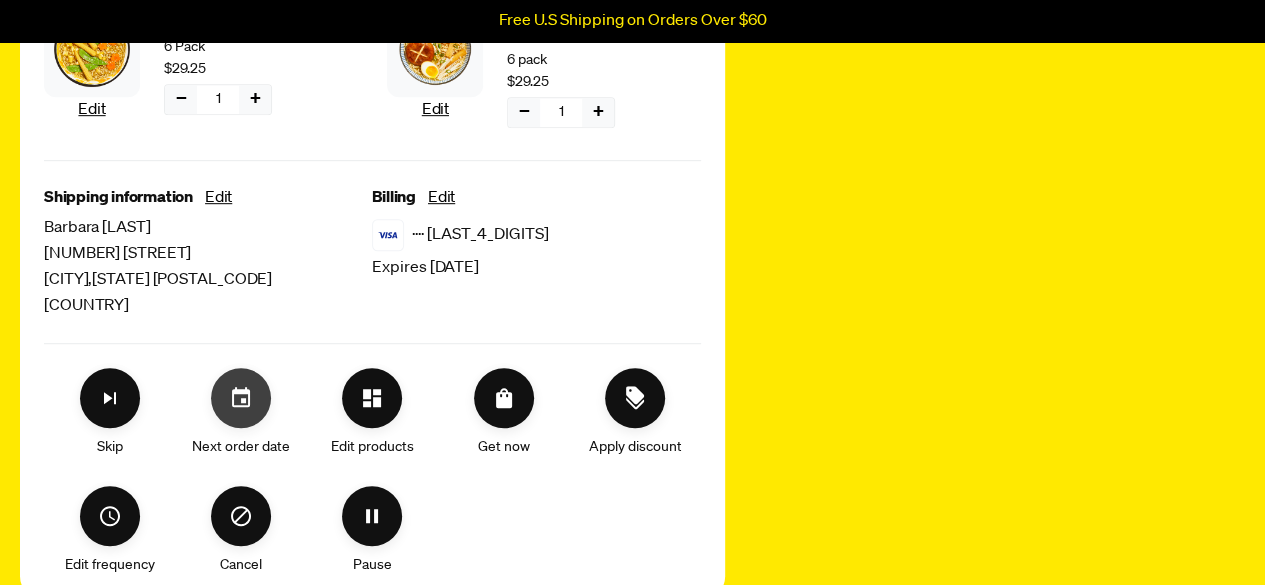 click at bounding box center (241, 398) 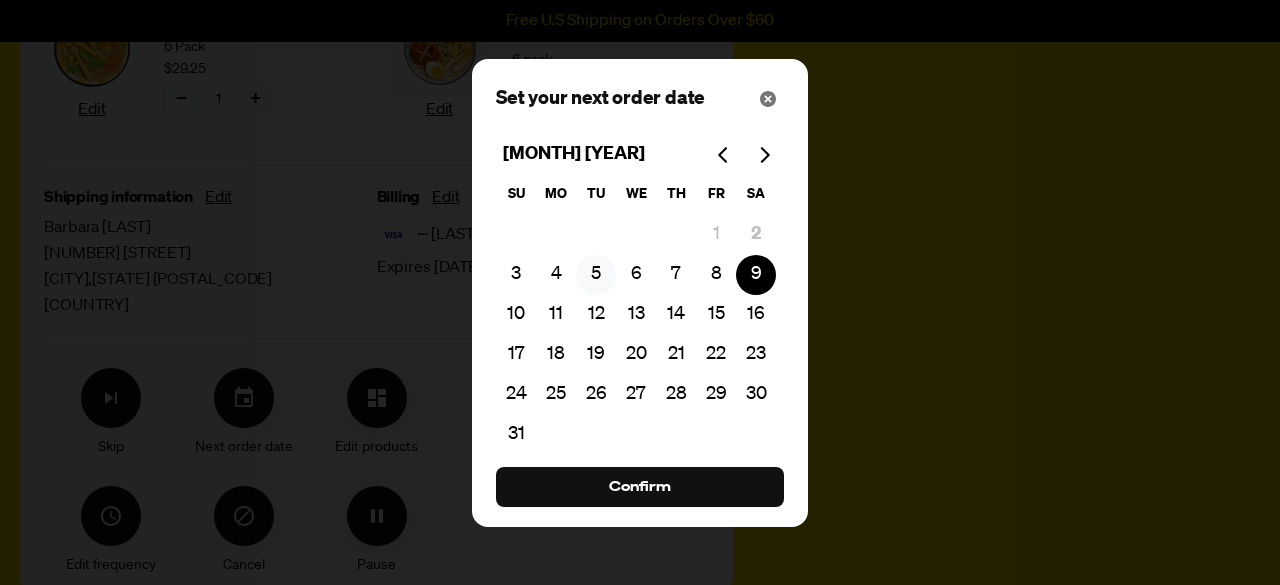 click on "5" at bounding box center [596, 275] 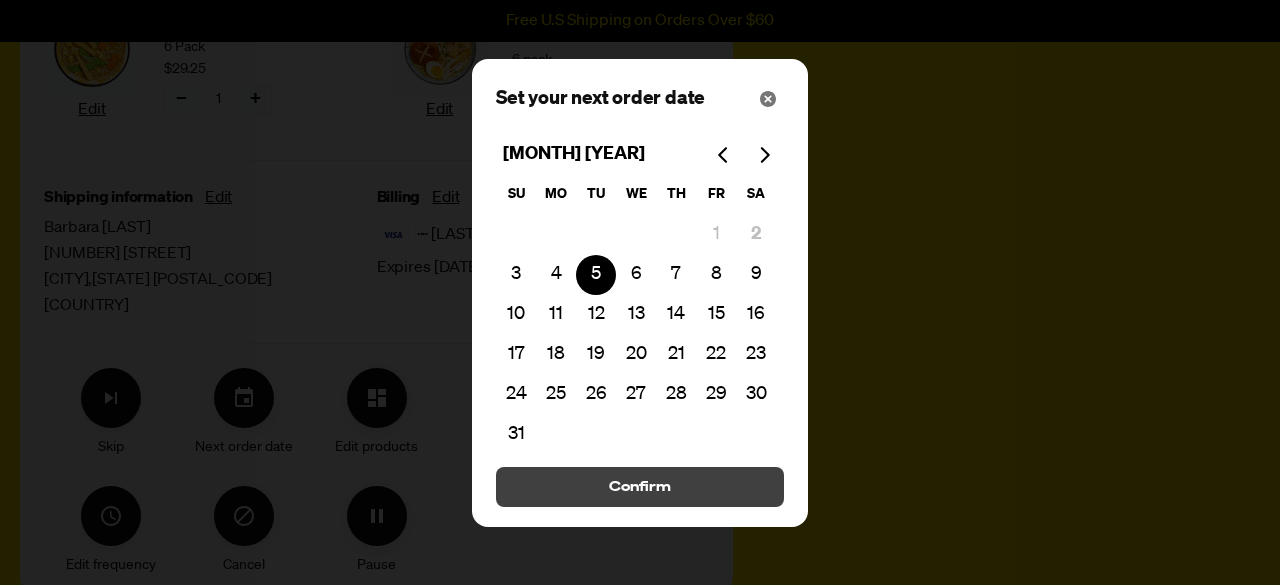click on "Confirm" at bounding box center [640, 487] 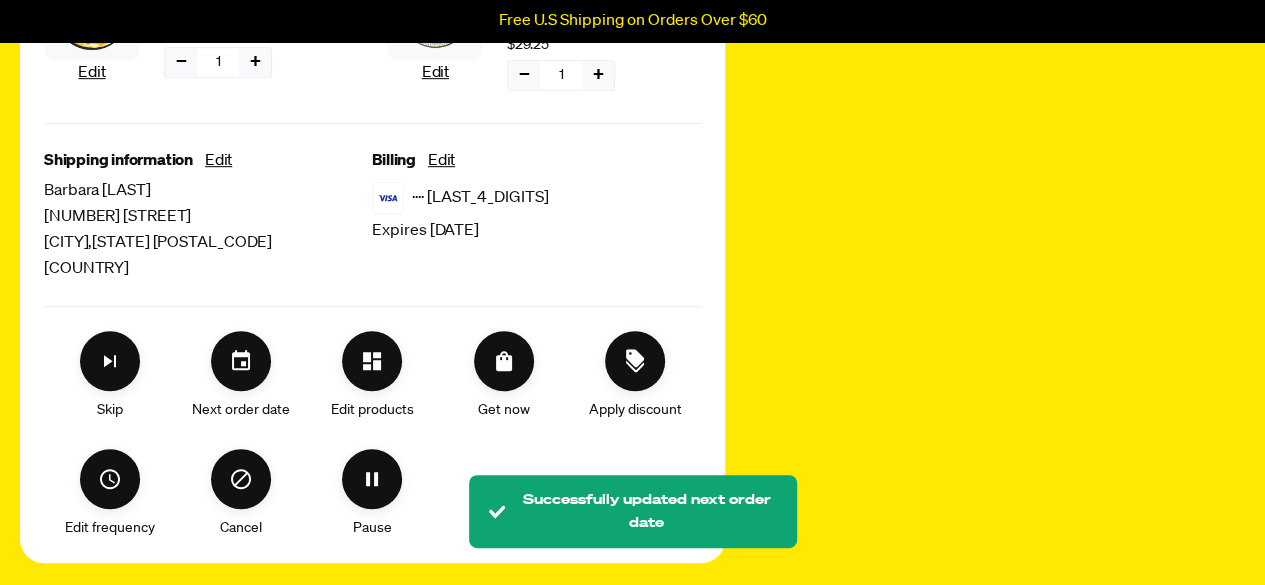 scroll, scrollTop: 530, scrollLeft: 0, axis: vertical 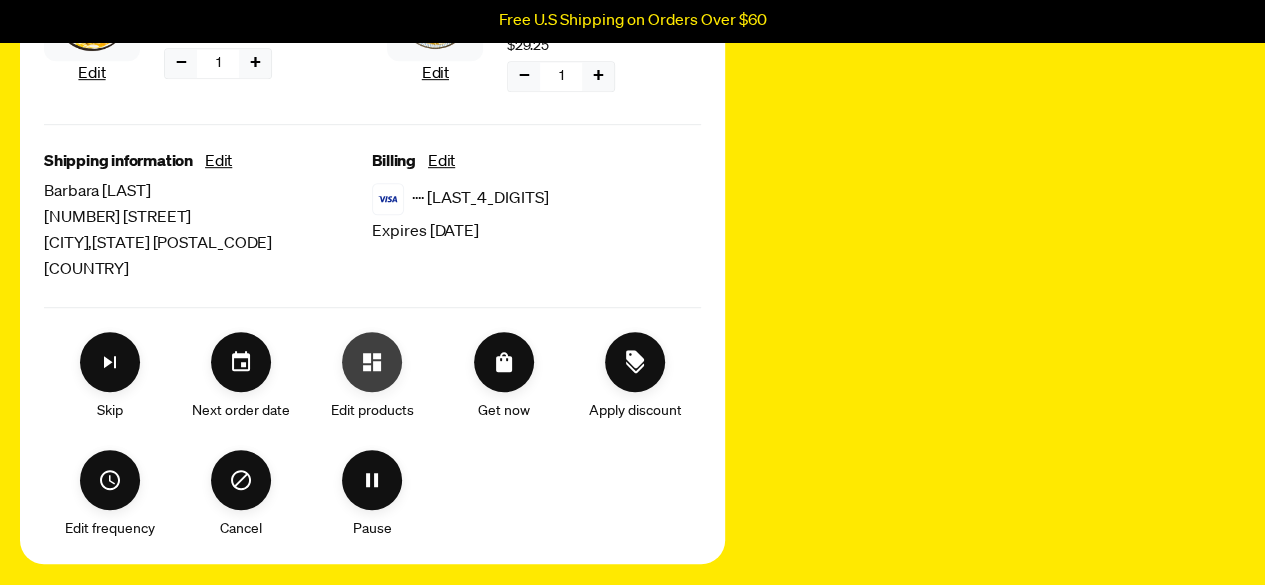 click at bounding box center (372, 362) 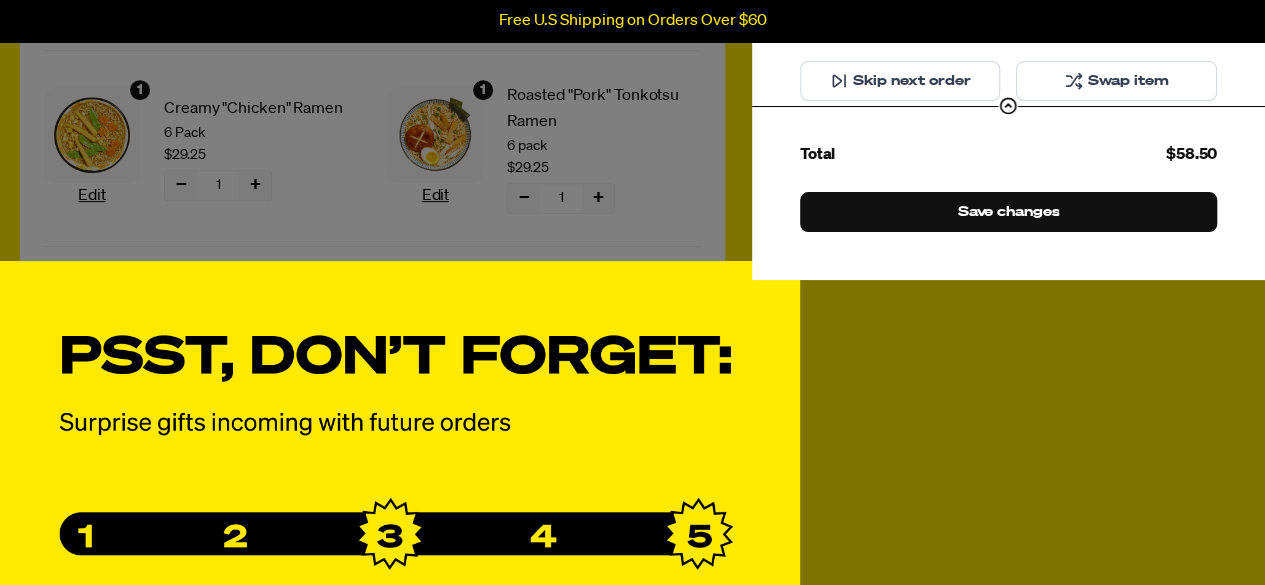 scroll, scrollTop: 409, scrollLeft: 0, axis: vertical 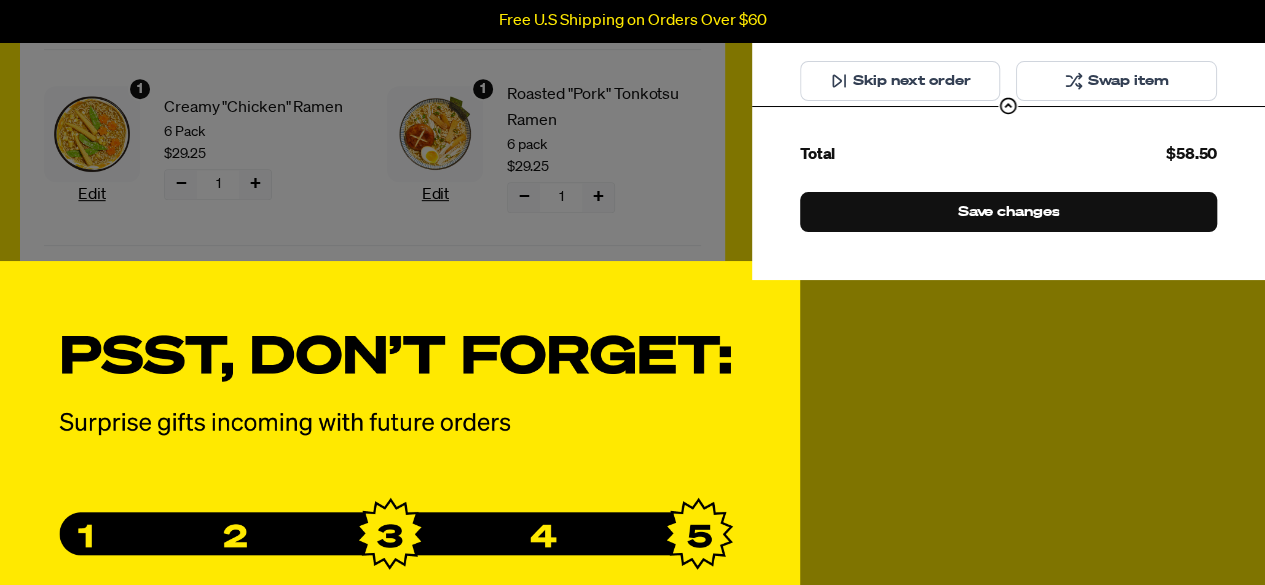 click on "Manage product(s) Creamy "Chicken" Ramen 6 Pack $29.25 − 1 + − 1 +    Skip next order    Swap item Roasted "Pork" Tonkotsu Ramen 6 pack $29.25 − 1 + − 1 +    Skip next order    Swap item Add product(s) to subscription Add to your next order Veggie Topping Mix $20   $15 Next Order Subtotal $58.50 Shipping $0 Total $58.50 Save changes" at bounding box center [632, 292] 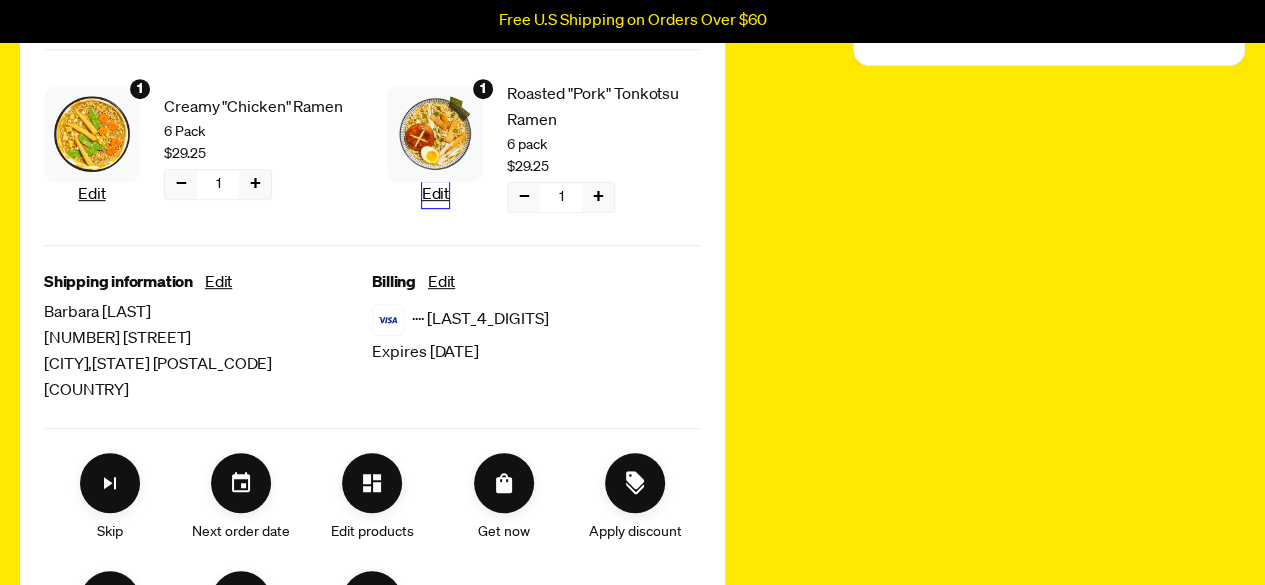 click on "Edit" at bounding box center (435, 195) 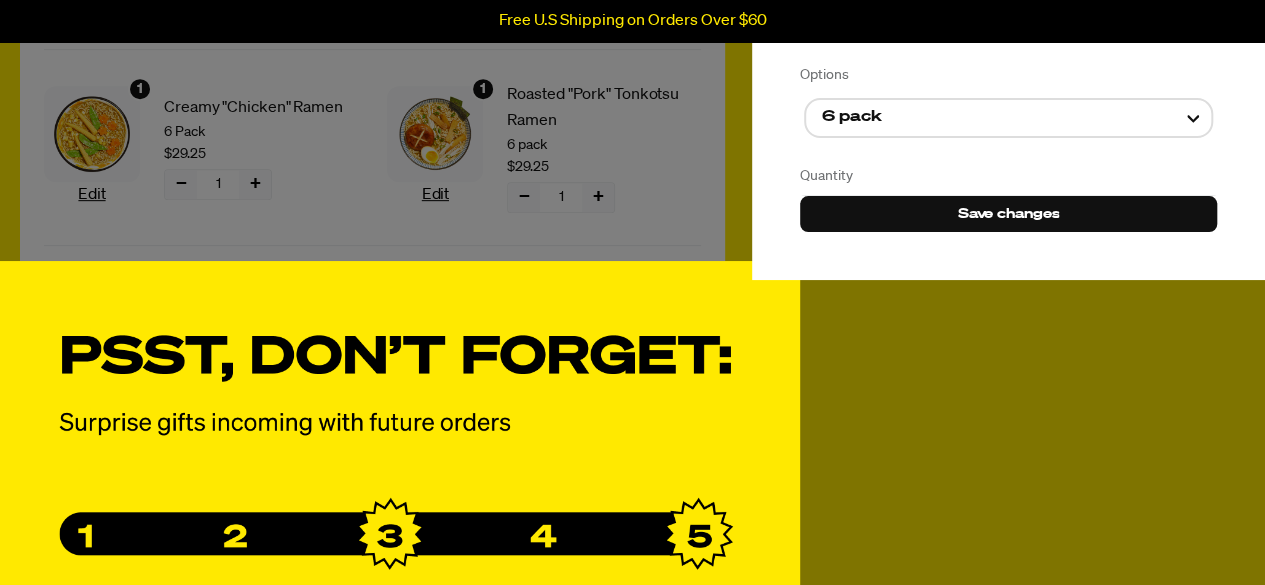 click on "Manage product(s) Roasted "Pork" Tonkotsu Ramen $29.25 Options 6 pack Quantity − 1 + Actions    Skip next order Save changes" at bounding box center (632, 292) 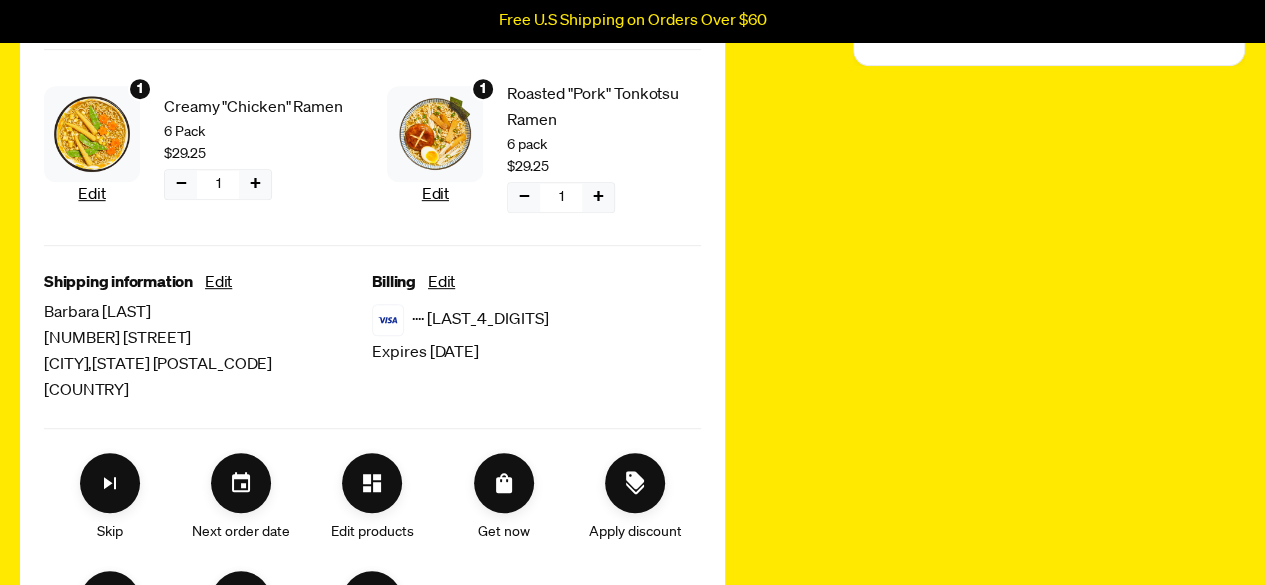 click on "−" at bounding box center [524, 197] 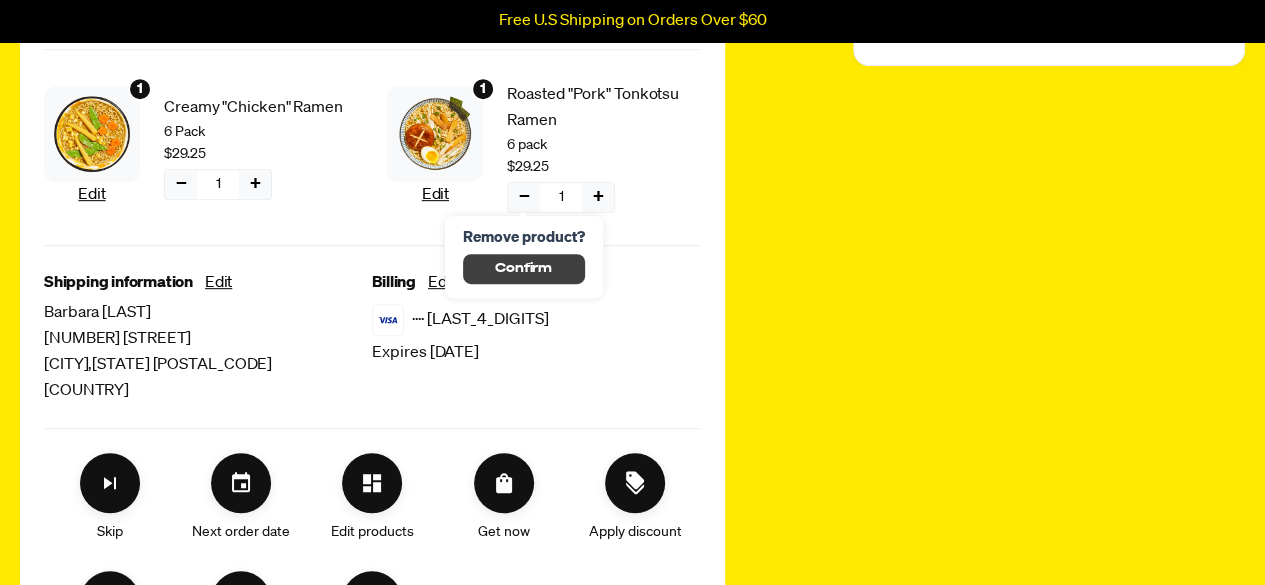 click on "Confirm" at bounding box center (523, 269) 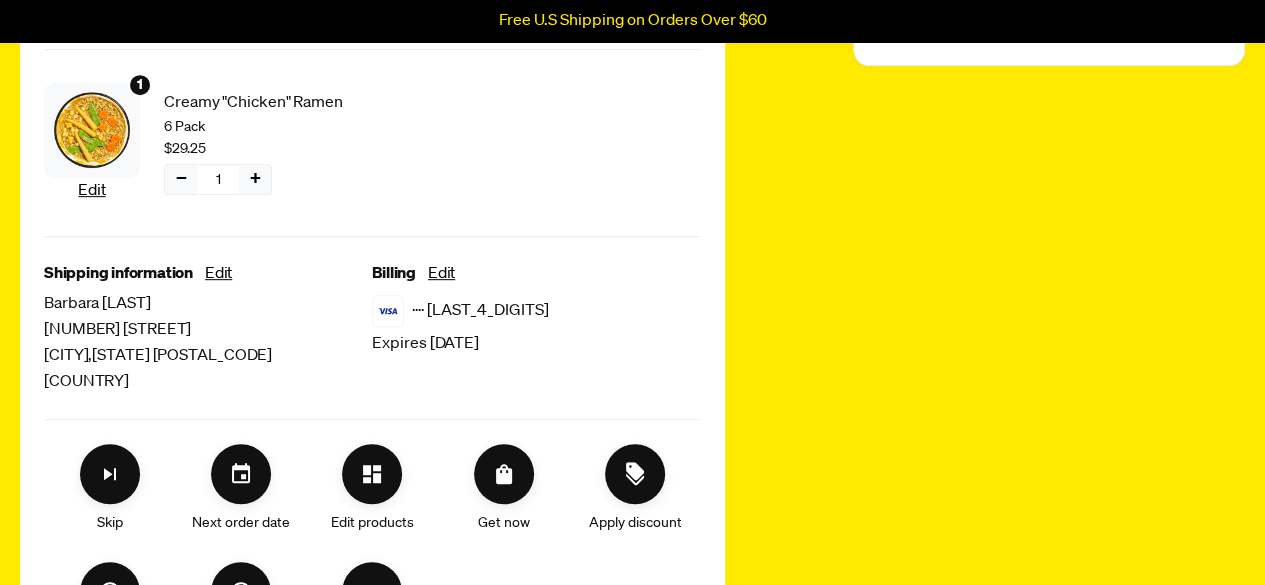 click on "+" at bounding box center (255, 179) 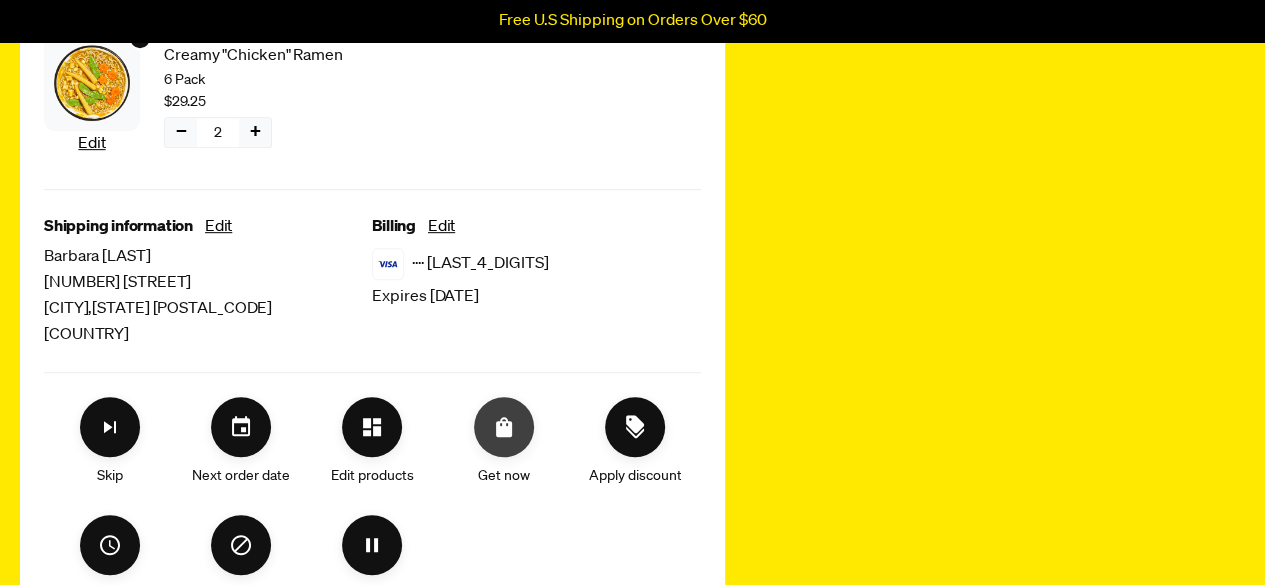 scroll, scrollTop: 458, scrollLeft: 0, axis: vertical 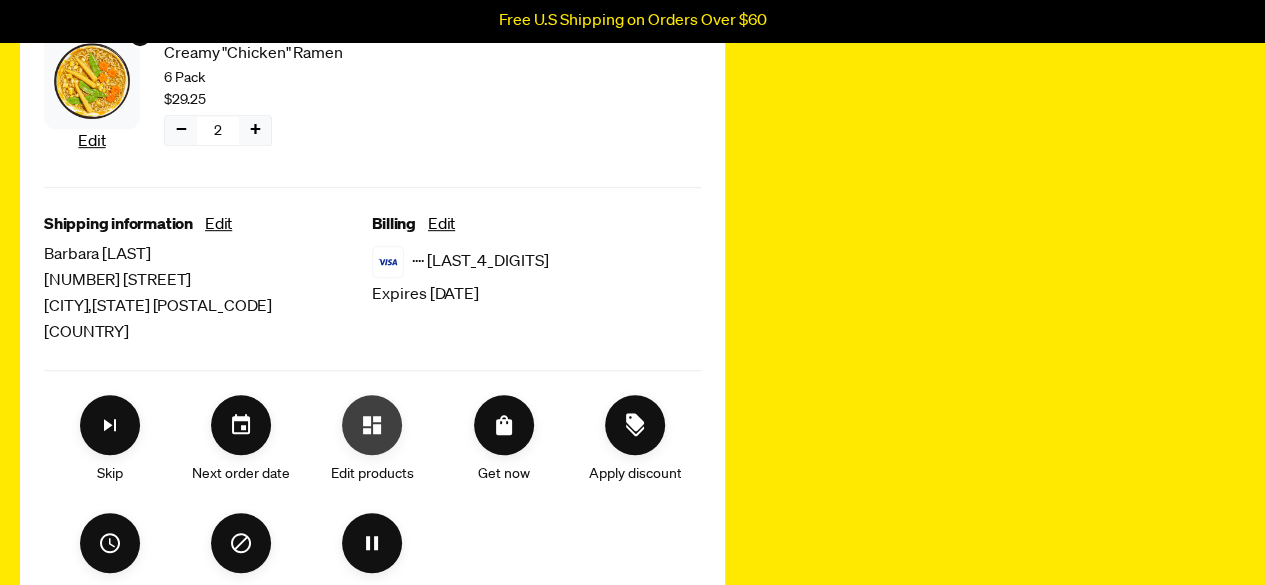 click 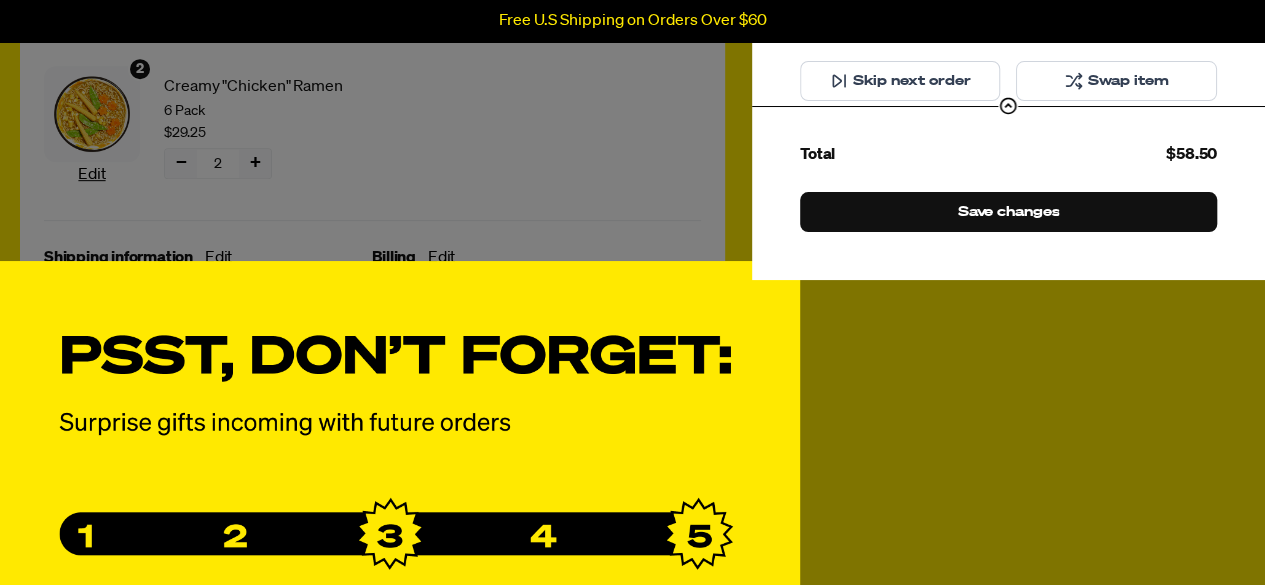 scroll, scrollTop: 424, scrollLeft: 0, axis: vertical 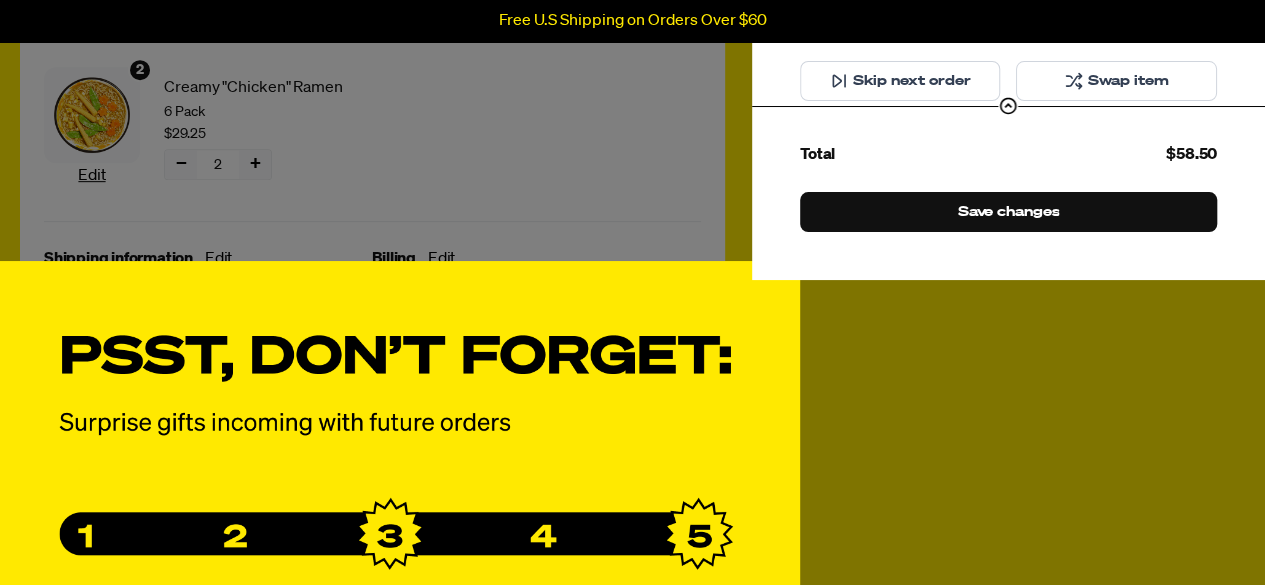 click on "Swap item" at bounding box center (1116, 81) 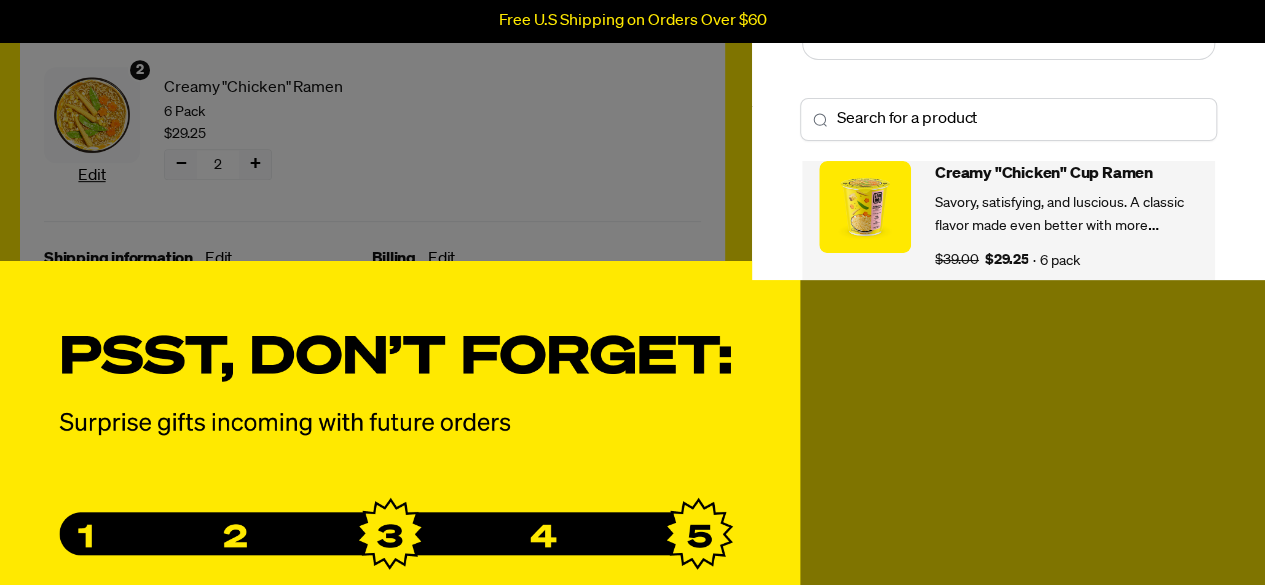 scroll, scrollTop: 689, scrollLeft: 0, axis: vertical 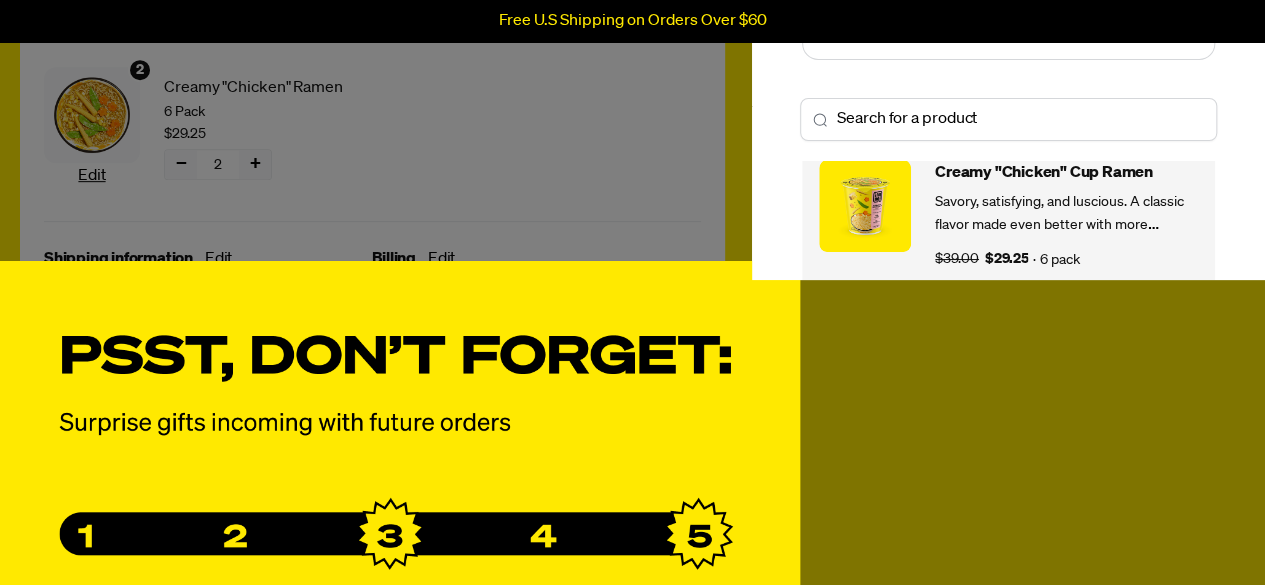 click on "Savory, satisfying, and luscious. A classic flavor made even better with more silkiness. Filled with notes of corn, cream, and herbs." at bounding box center (1066, 213) 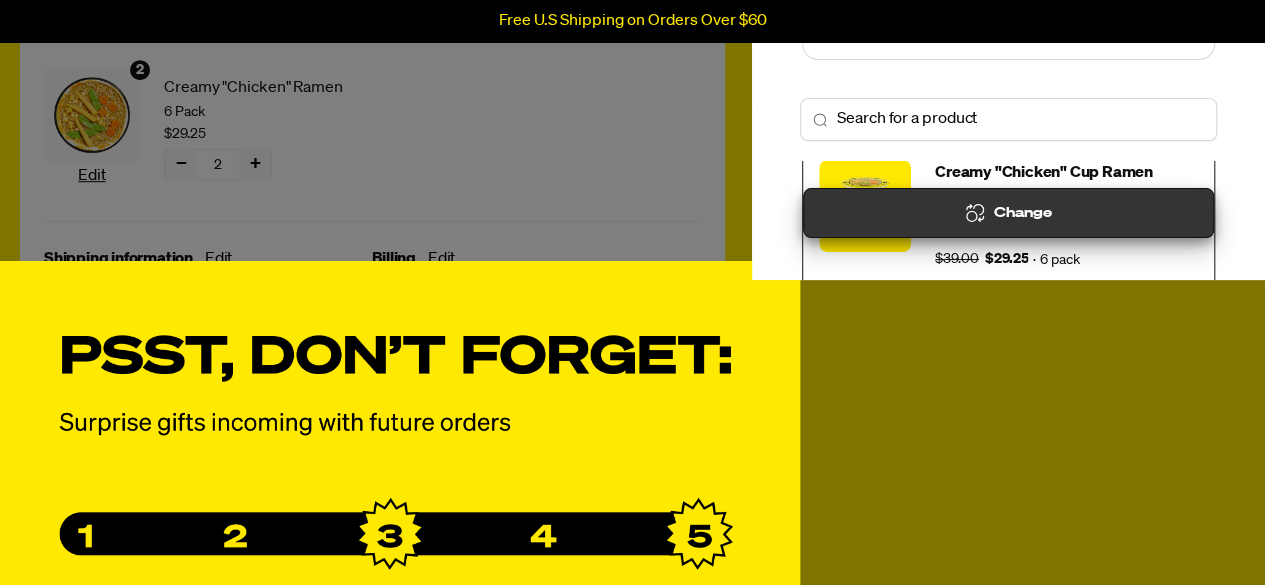 click on "Change" at bounding box center (1008, 213) 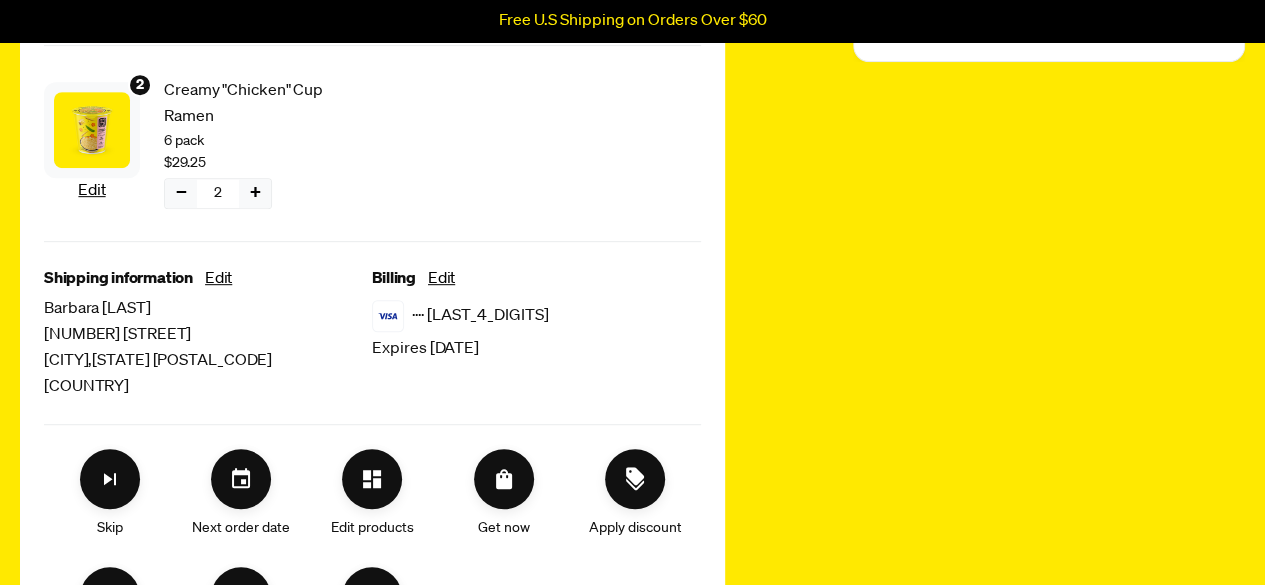 scroll, scrollTop: 412, scrollLeft: 0, axis: vertical 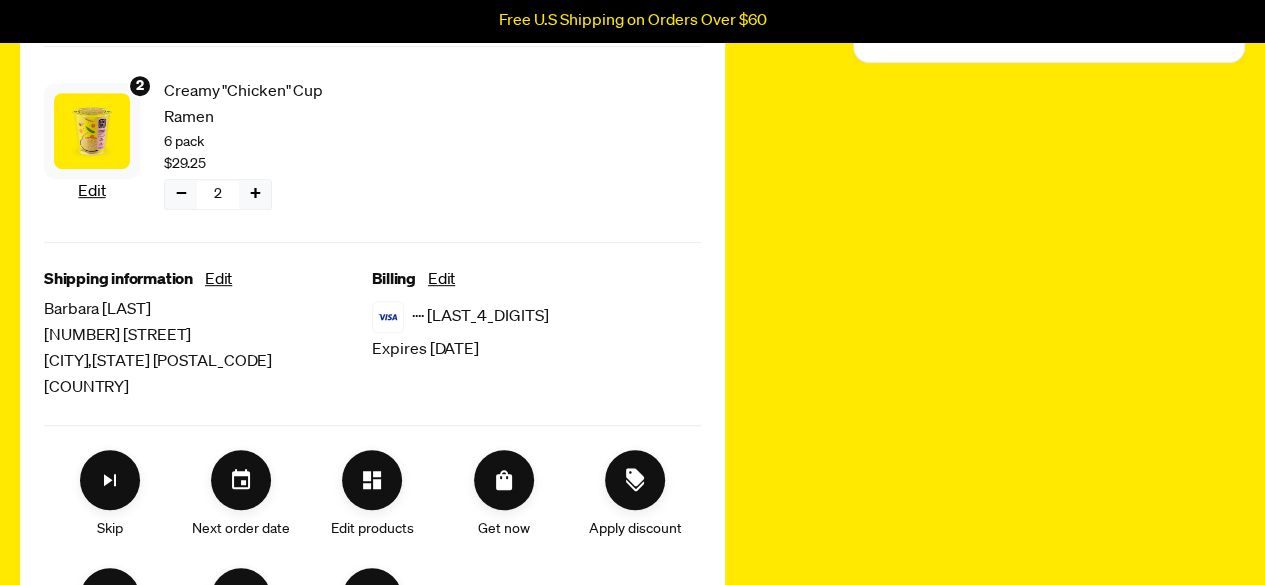 click on "−" at bounding box center (181, 194) 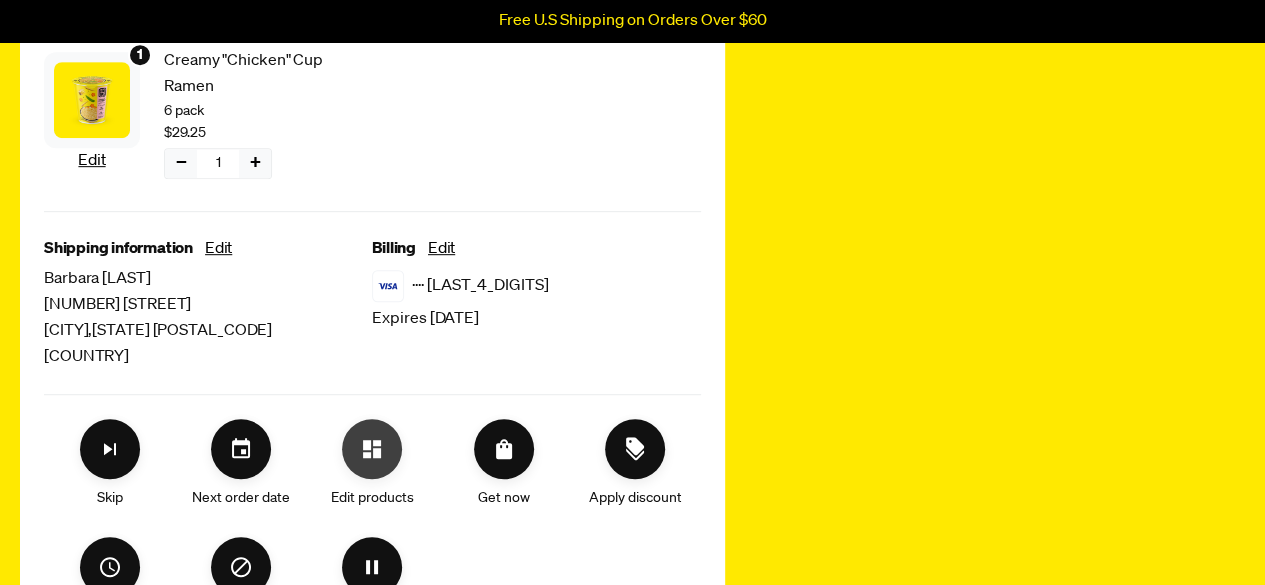 scroll, scrollTop: 444, scrollLeft: 0, axis: vertical 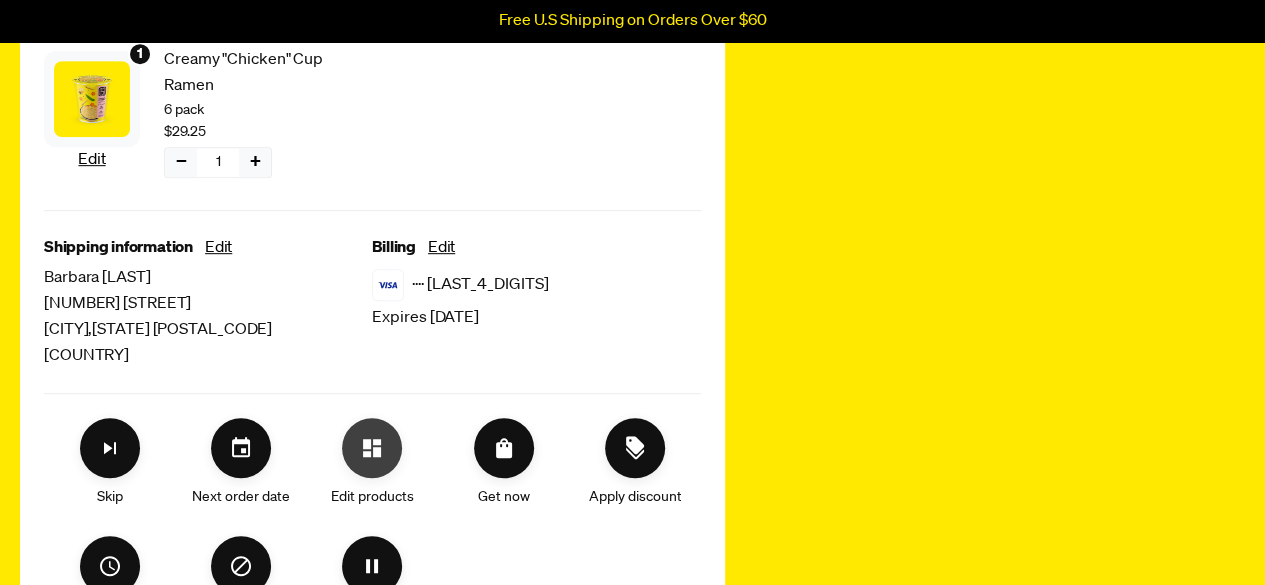 click 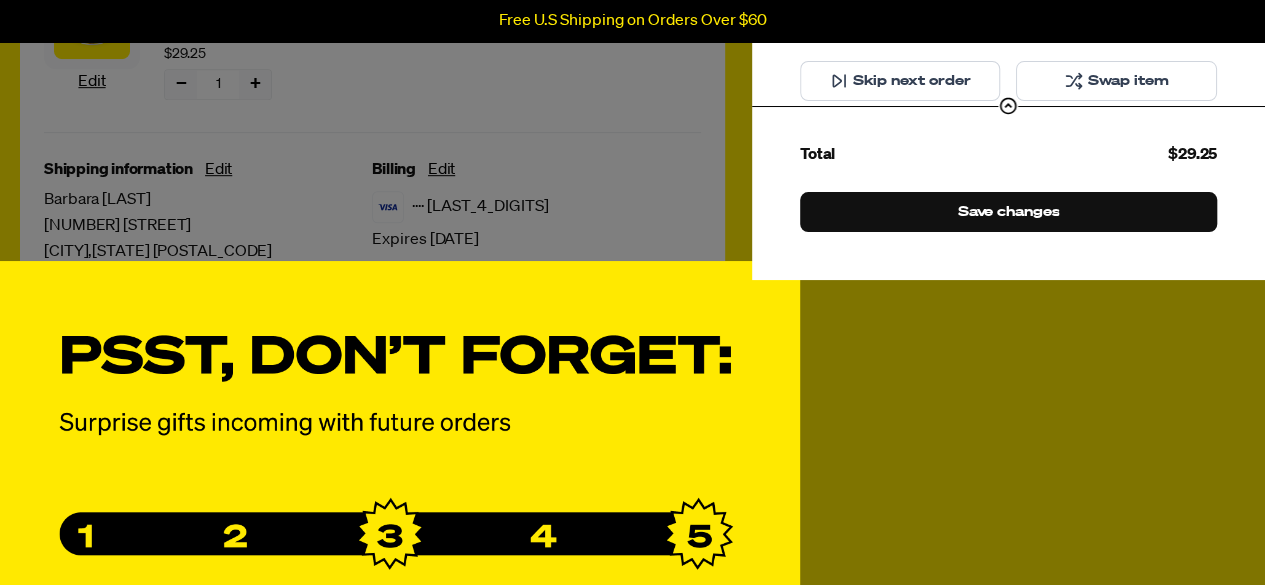 scroll, scrollTop: 511, scrollLeft: 0, axis: vertical 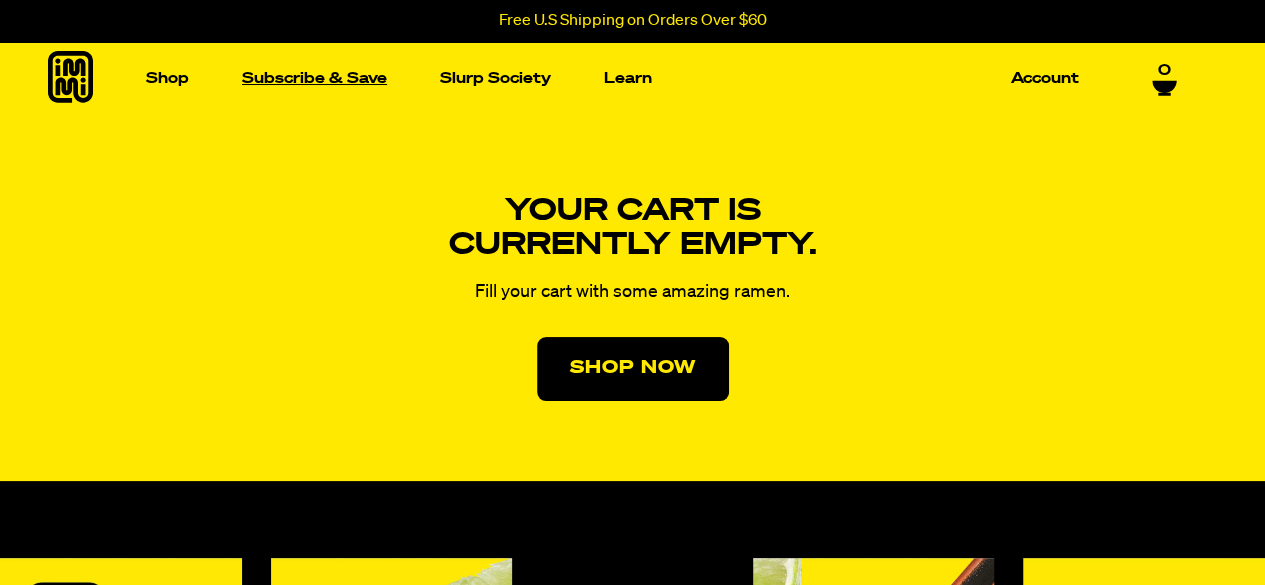 click on "Subscribe & Save" at bounding box center (314, 78) 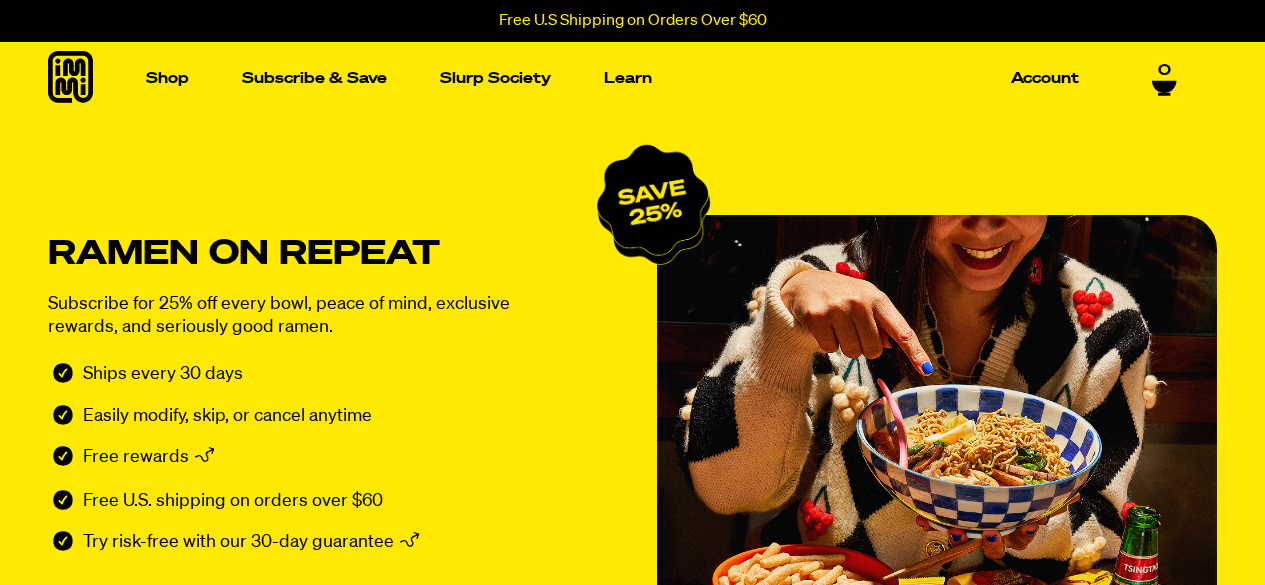 scroll, scrollTop: 0, scrollLeft: 0, axis: both 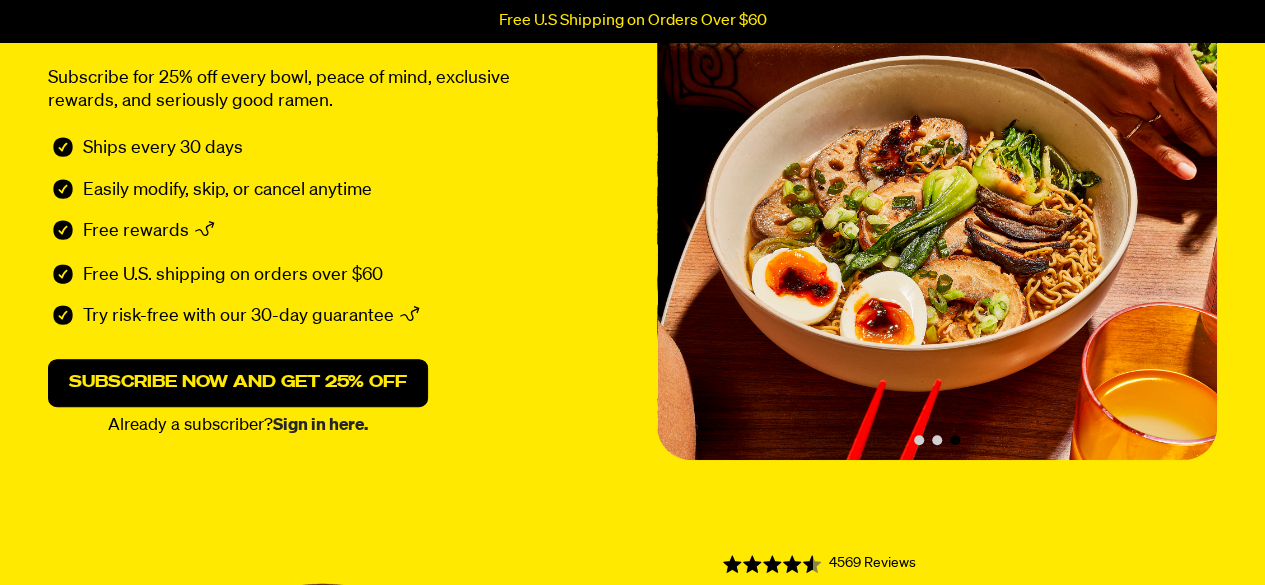 click on "Sign in here." at bounding box center (320, 425) 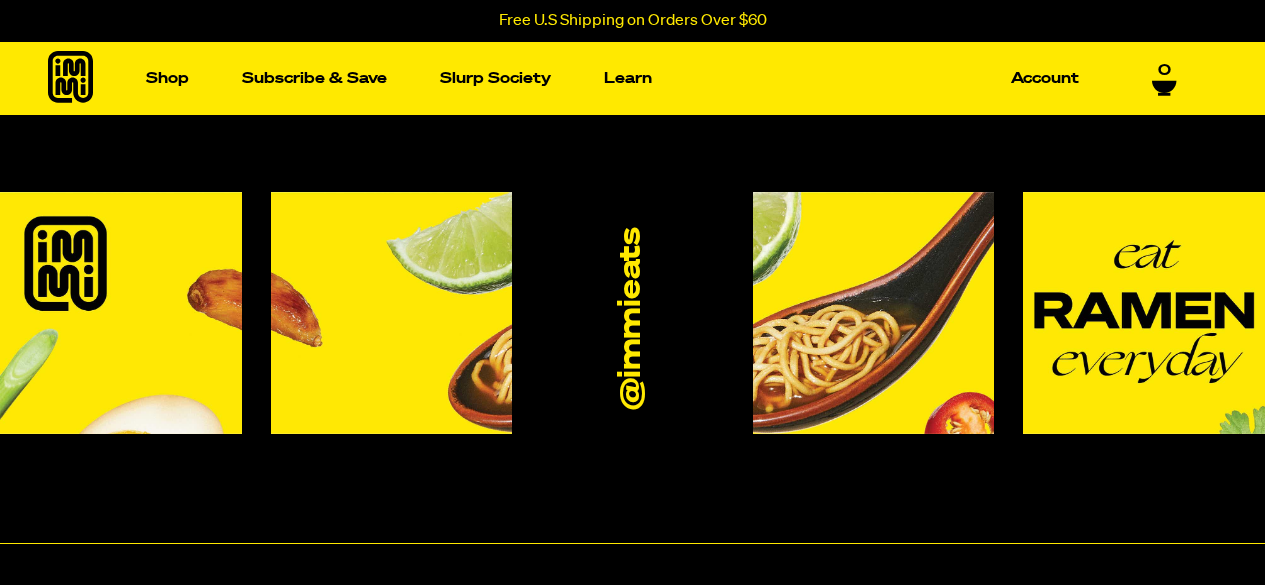 scroll, scrollTop: 0, scrollLeft: 0, axis: both 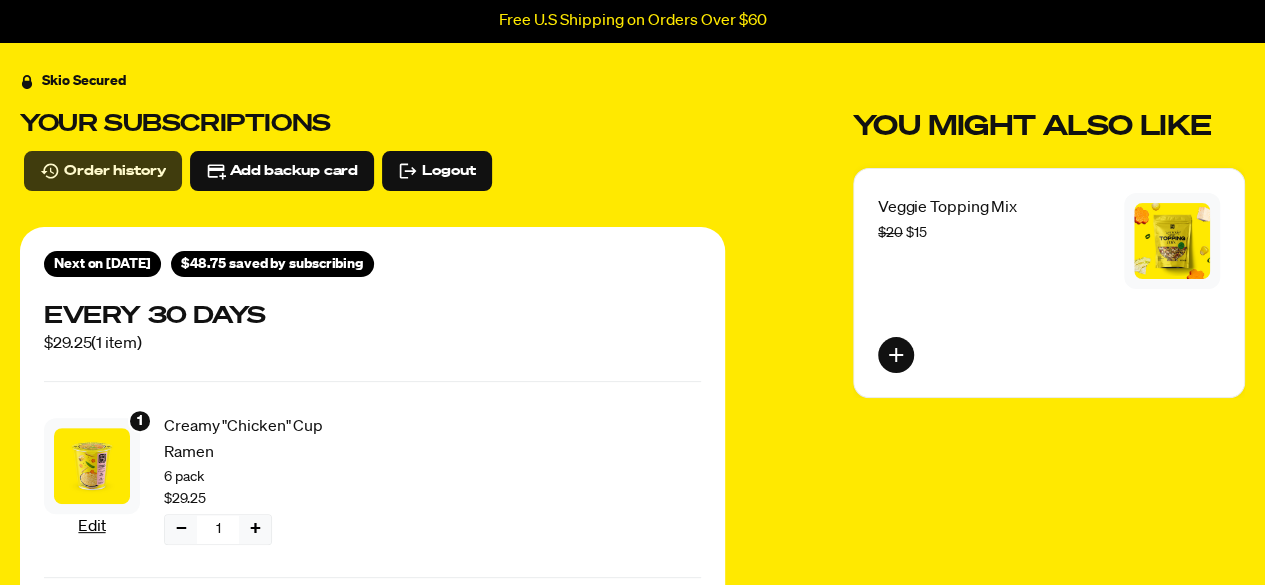 click on "Order history" at bounding box center (115, 171) 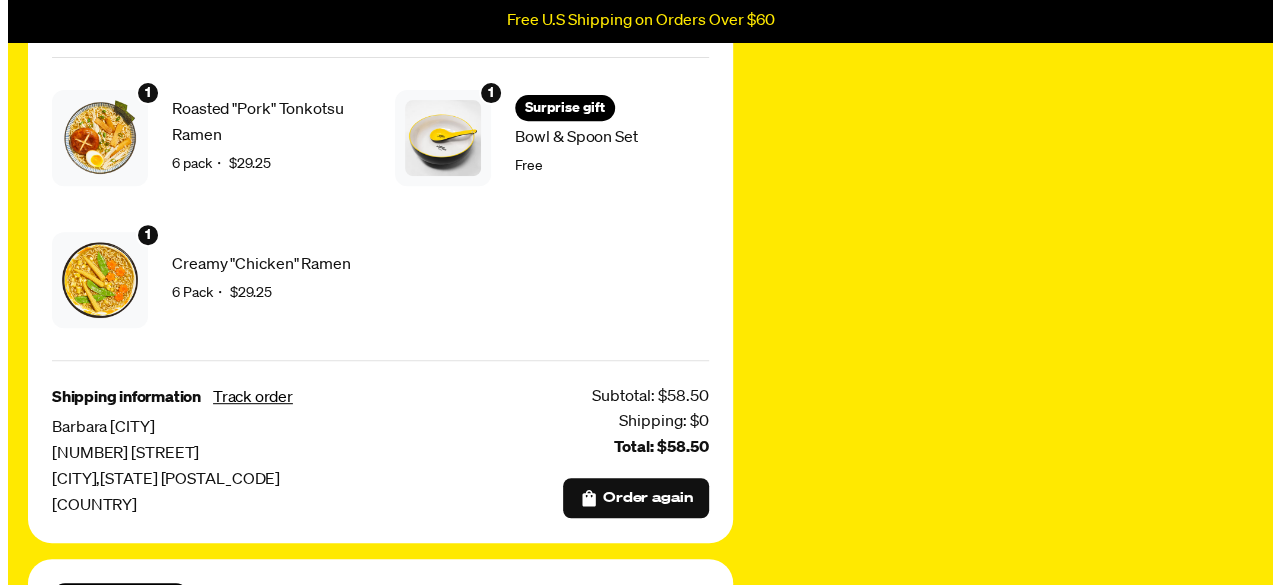 scroll, scrollTop: 366, scrollLeft: 0, axis: vertical 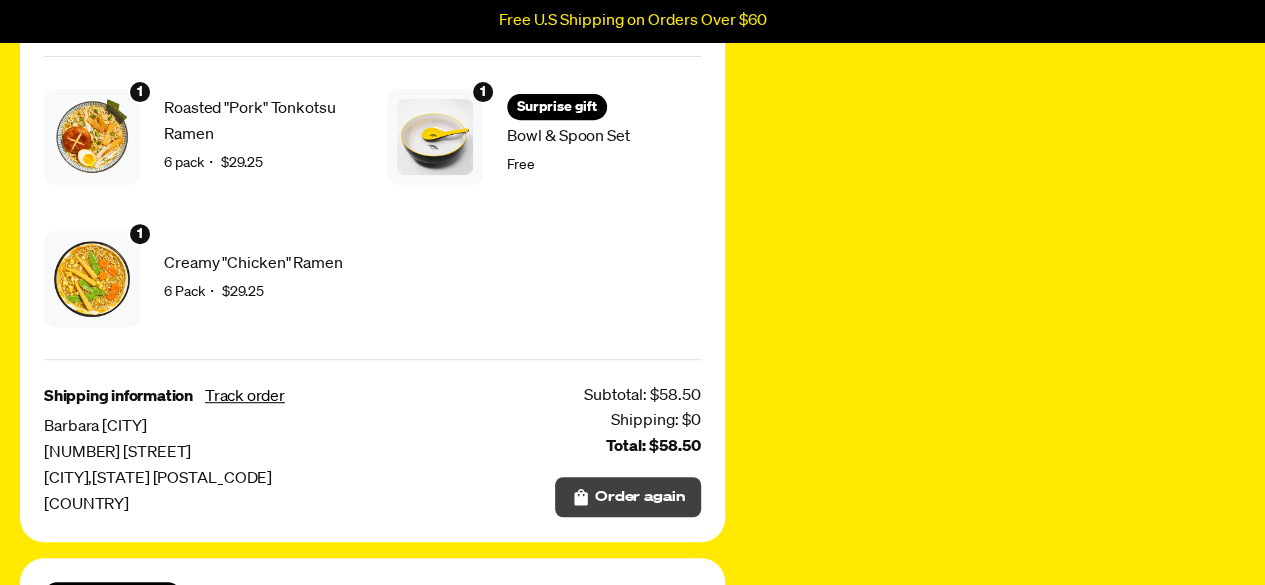 click on "Order again" at bounding box center [640, 497] 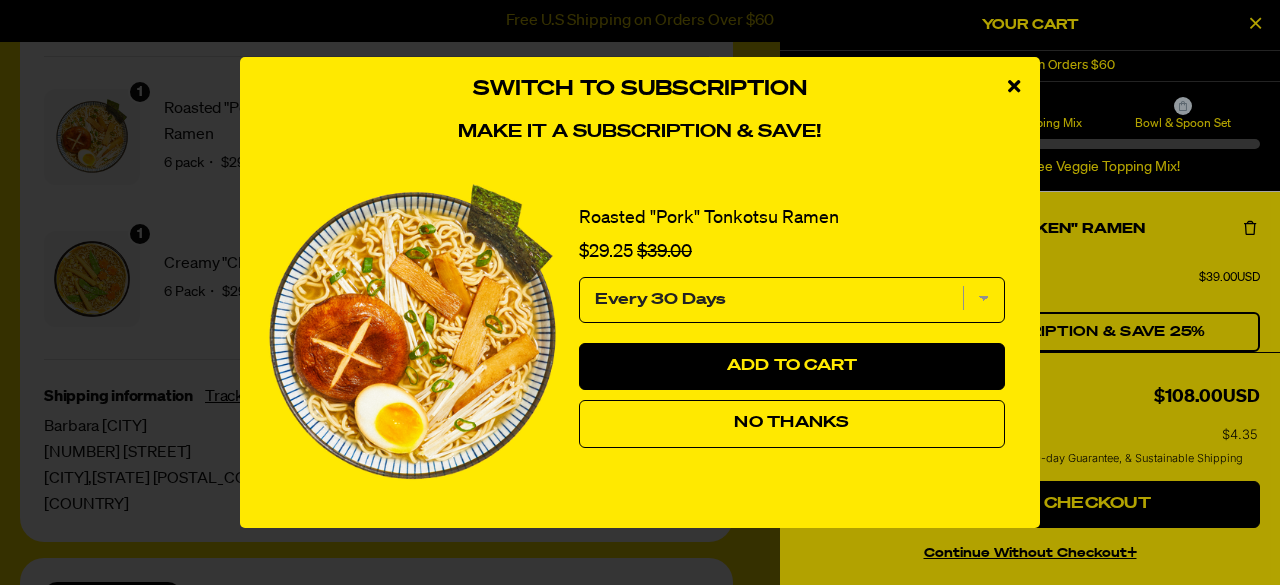 click at bounding box center (1014, 86) 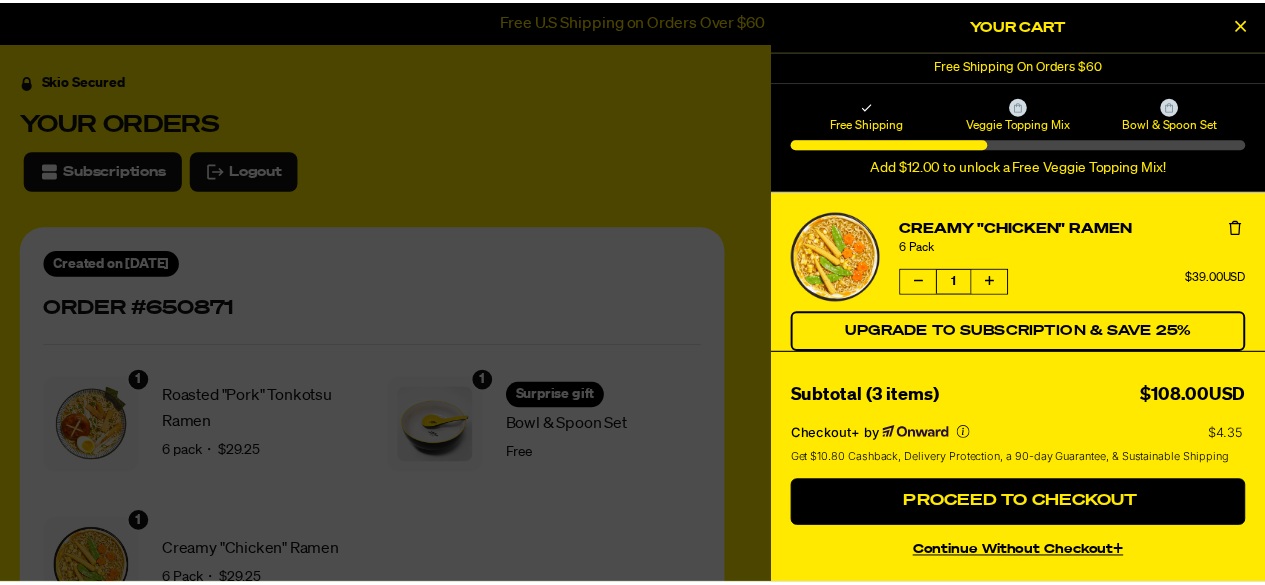 scroll, scrollTop: 0, scrollLeft: 0, axis: both 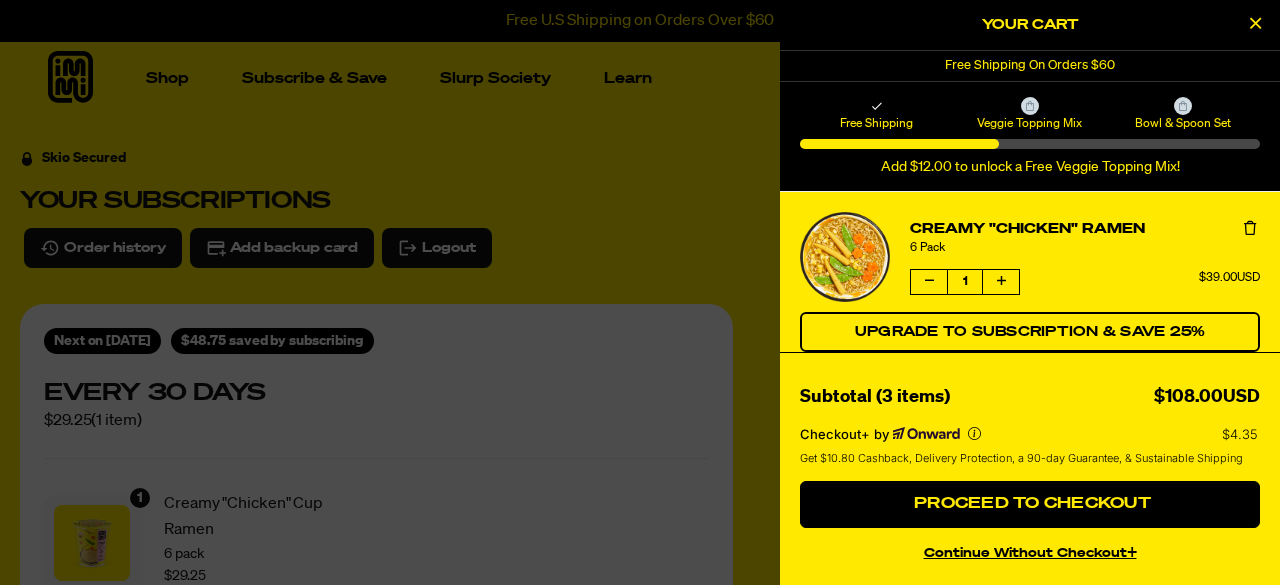 drag, startPoint x: 292, startPoint y: 462, endPoint x: 702, endPoint y: 229, distance: 471.5814 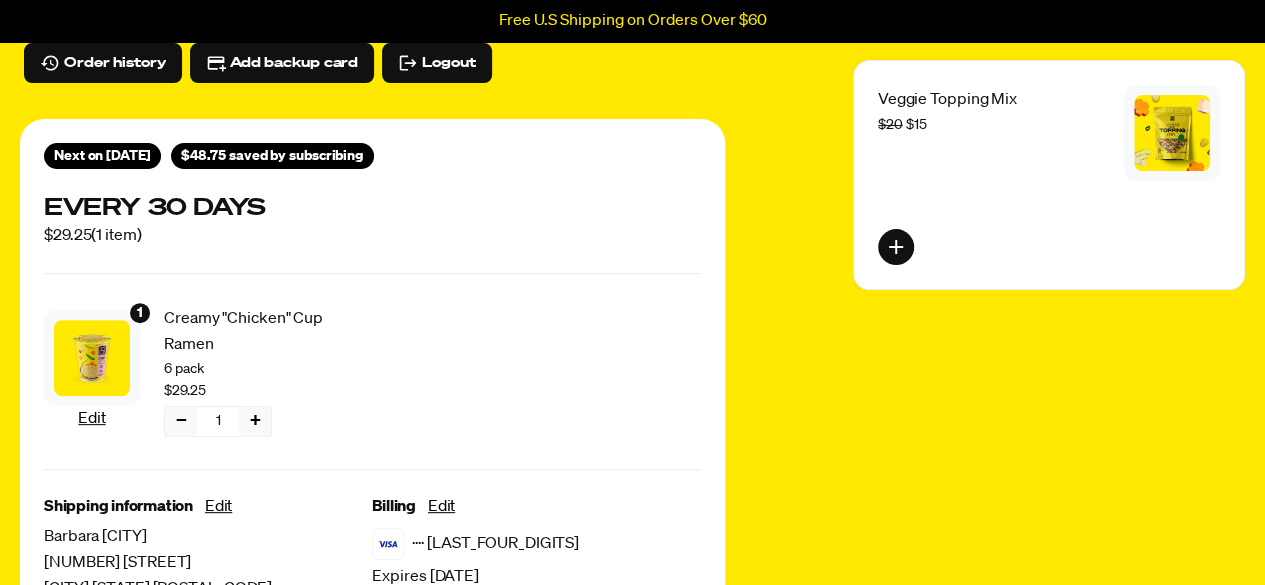 scroll, scrollTop: 184, scrollLeft: 0, axis: vertical 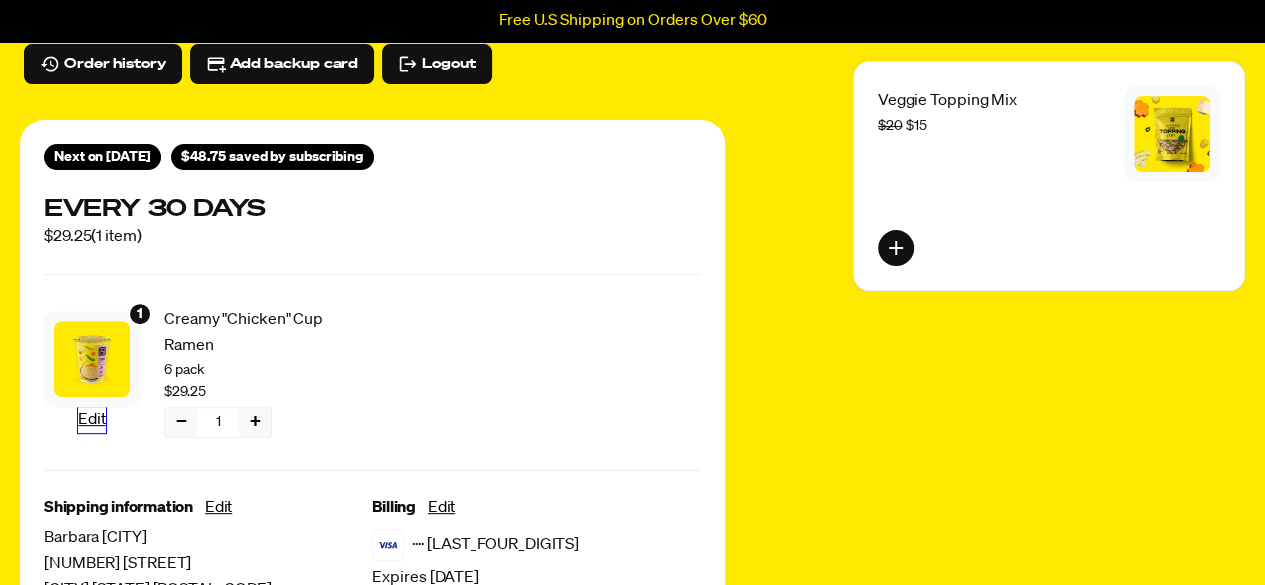 click on "Edit" at bounding box center [91, 420] 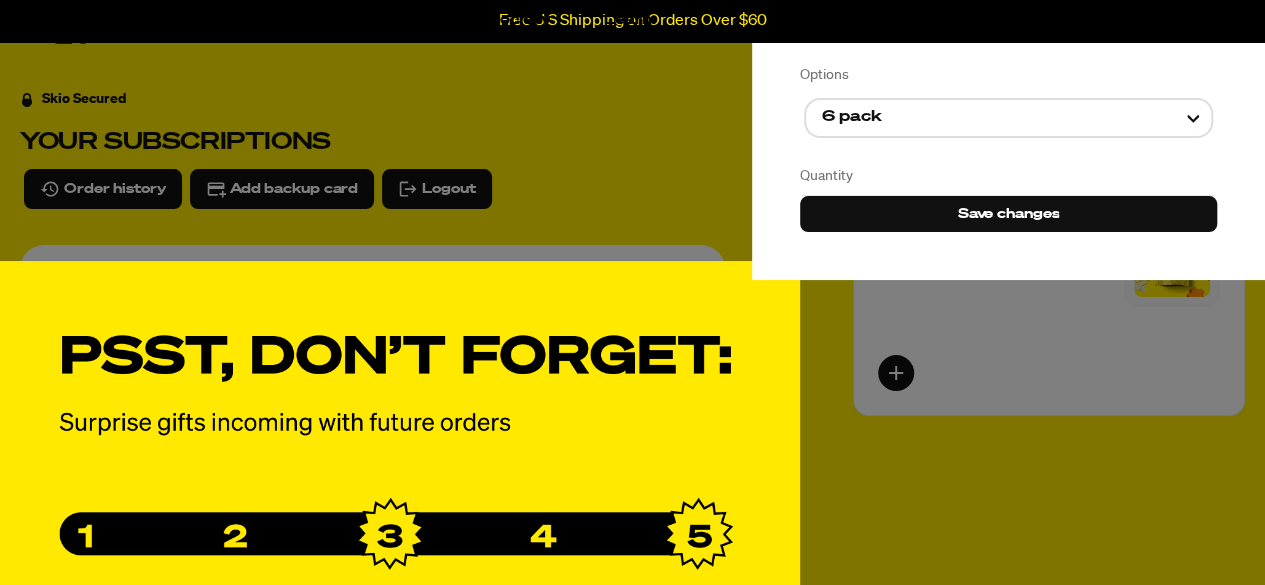 scroll, scrollTop: 0, scrollLeft: 0, axis: both 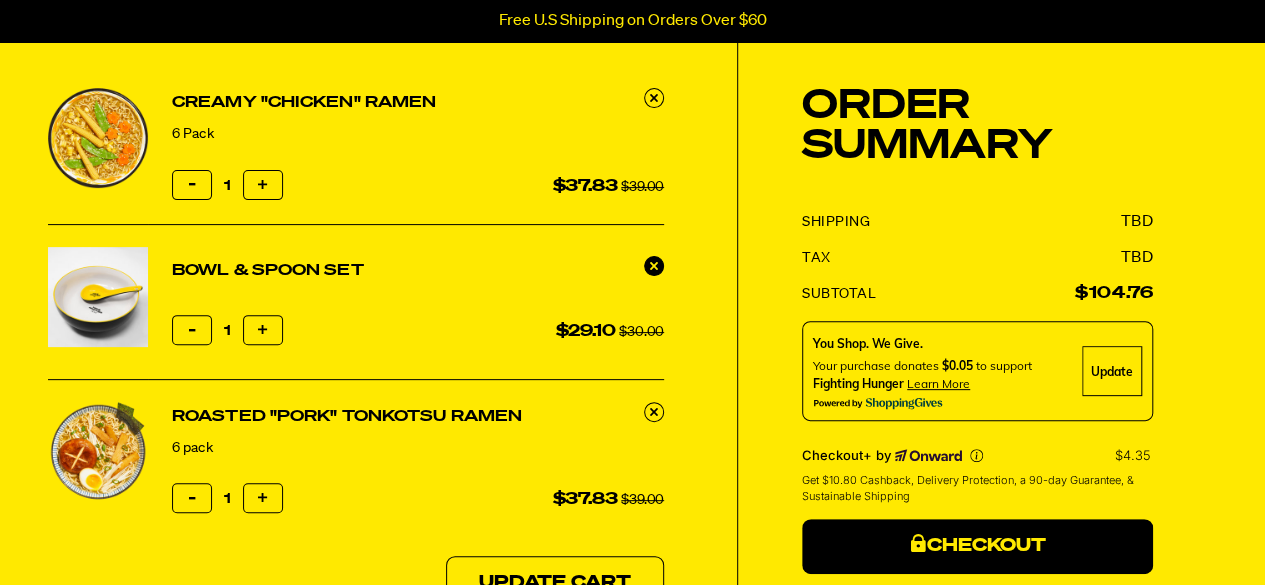 click at bounding box center [654, 265] 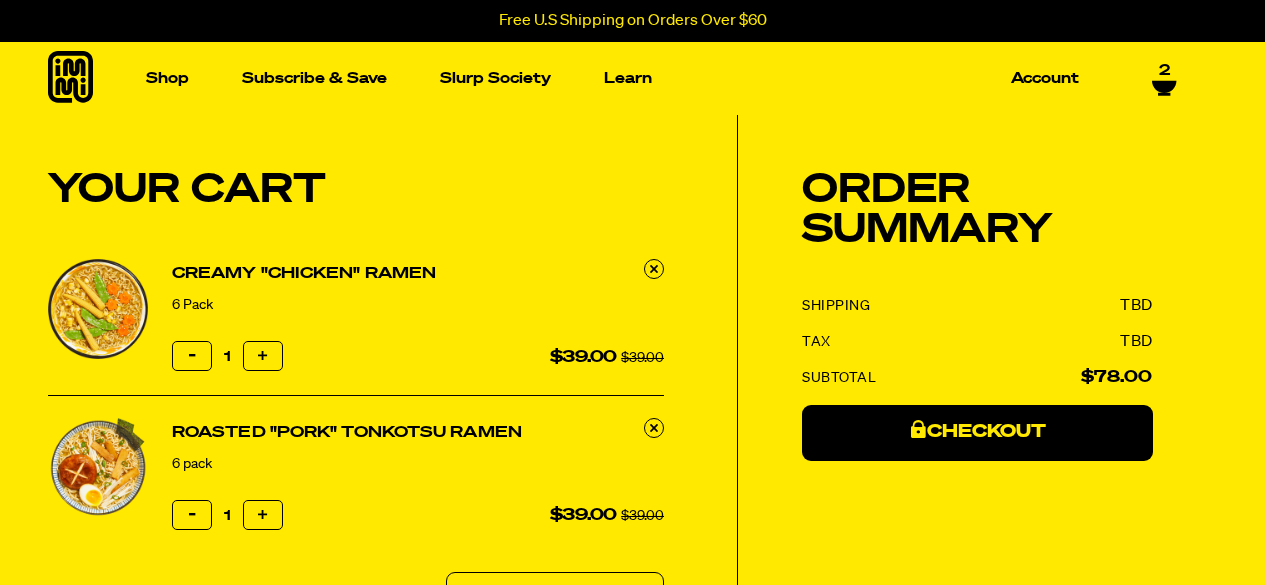 scroll, scrollTop: 0, scrollLeft: 0, axis: both 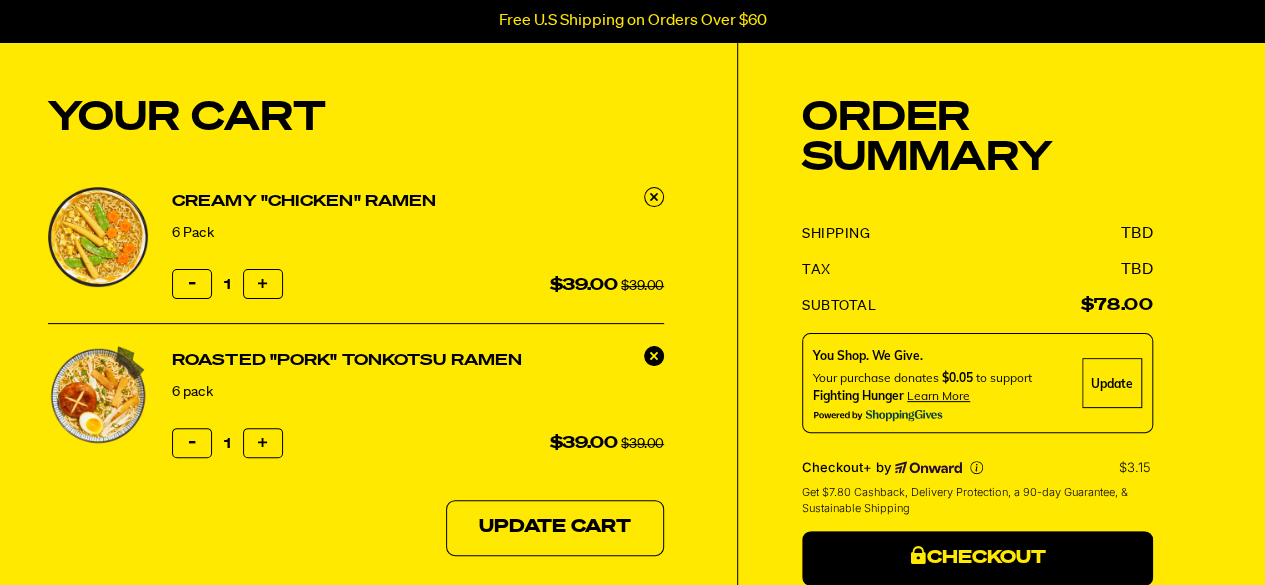 click at bounding box center (654, 355) 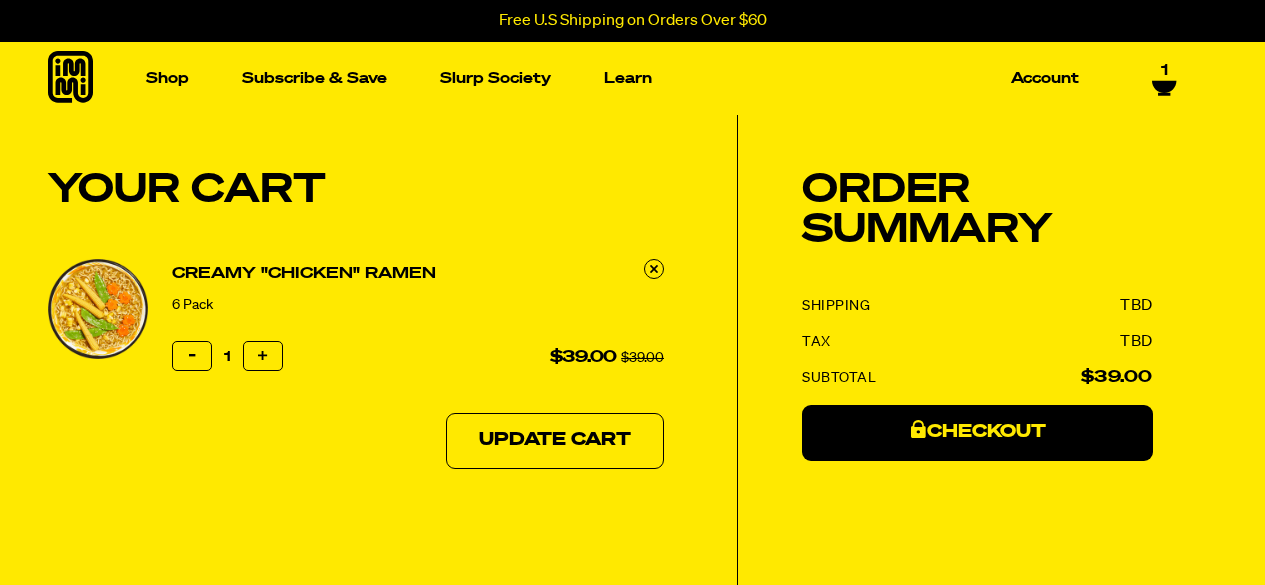 scroll, scrollTop: 0, scrollLeft: 0, axis: both 